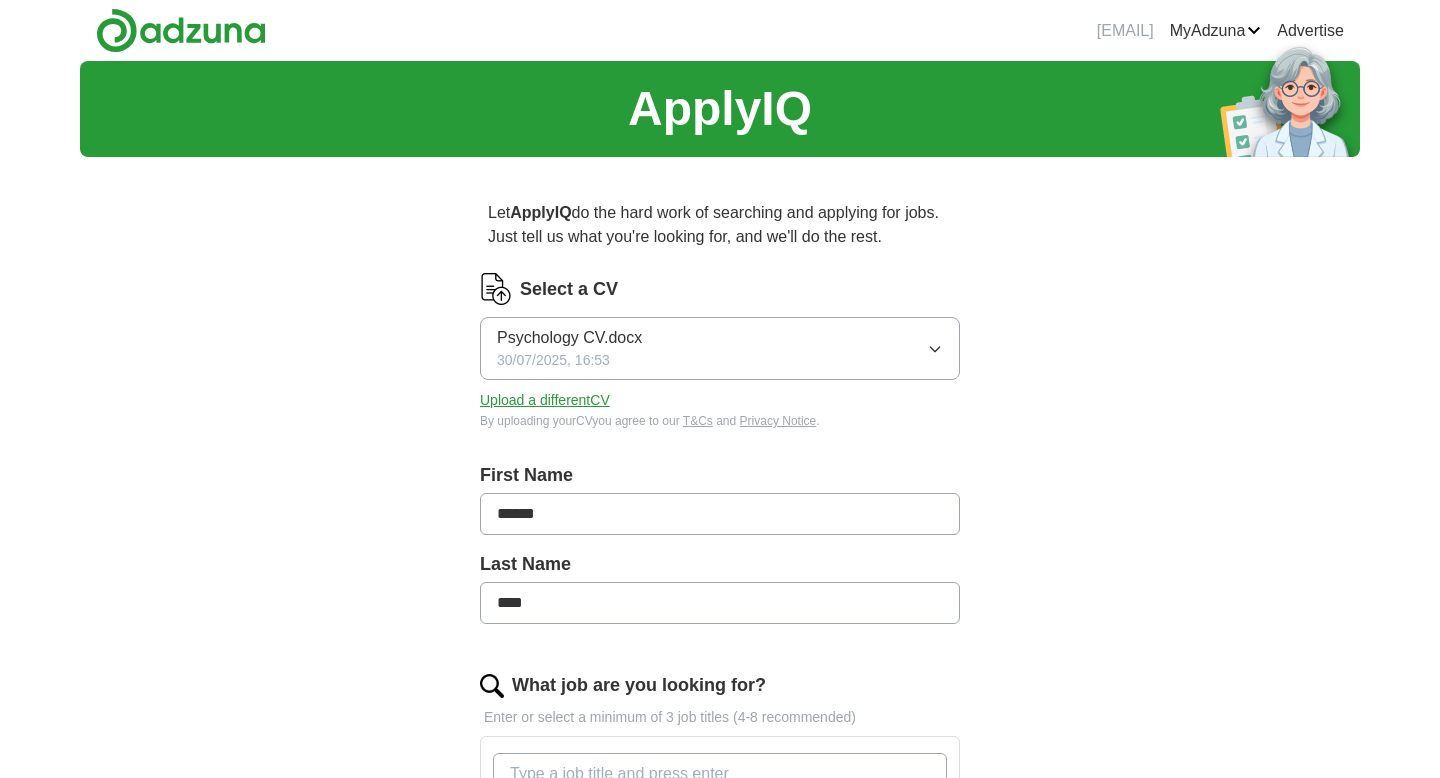 scroll, scrollTop: 0, scrollLeft: 0, axis: both 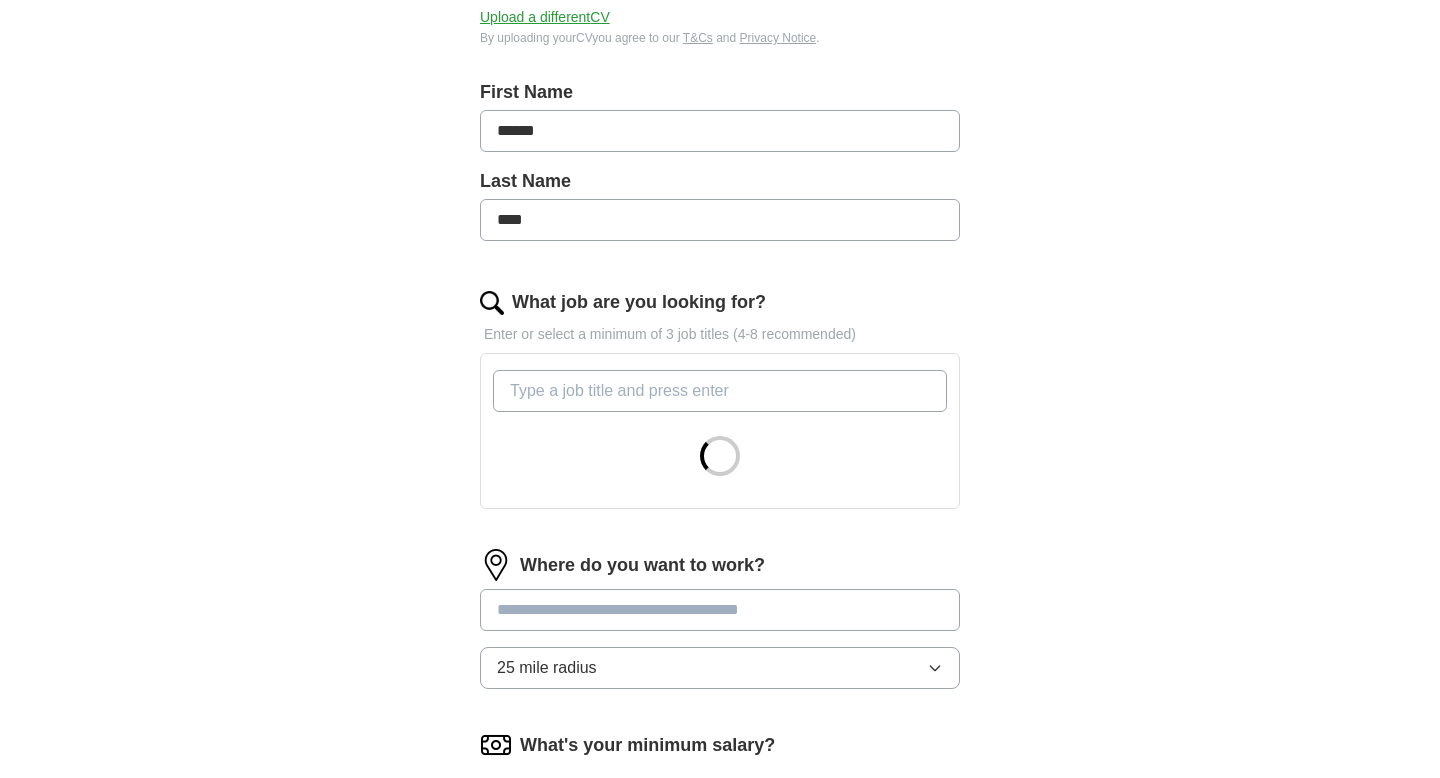 click on "What job are you looking for?" at bounding box center (720, 391) 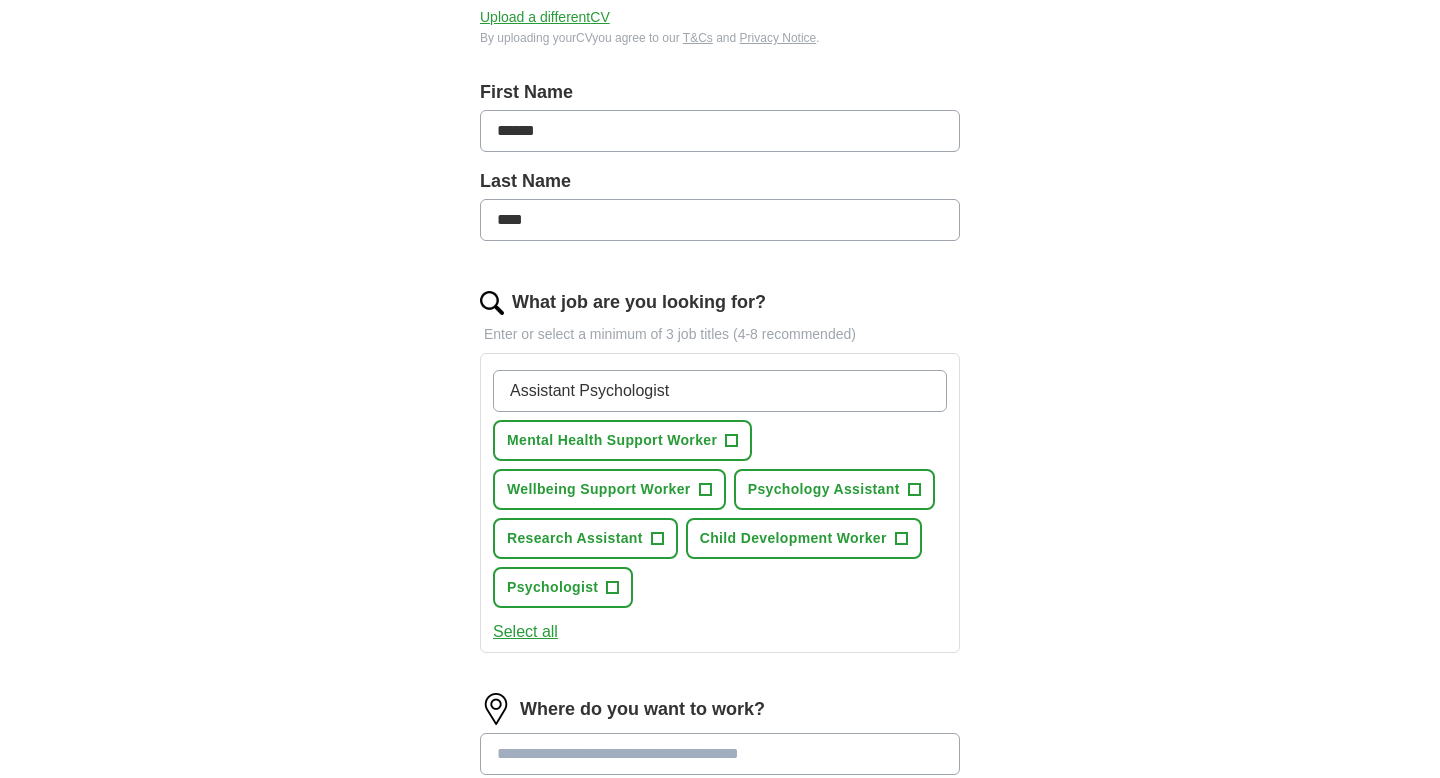 type on "Assistant Psychologist" 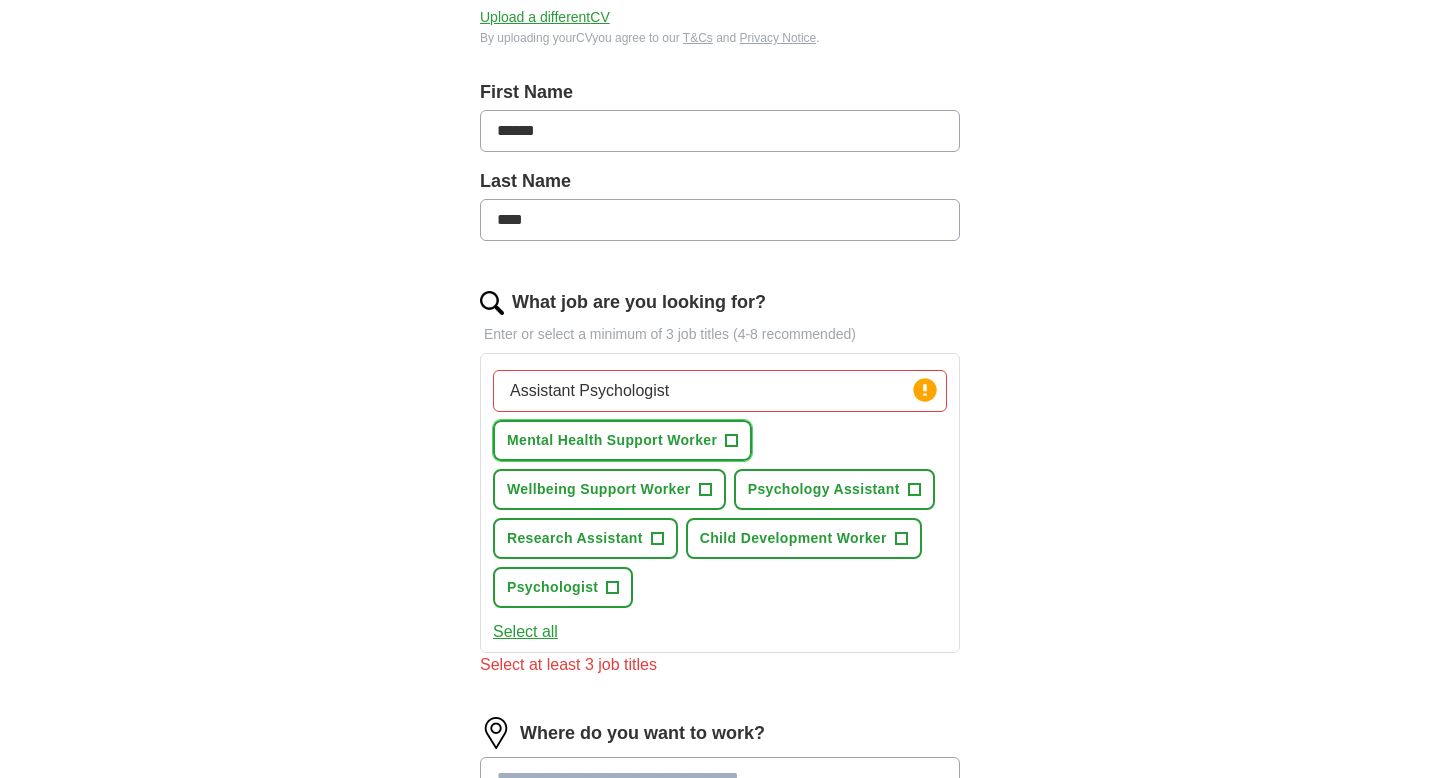 click on "Mental Health Support Worker" at bounding box center (612, 440) 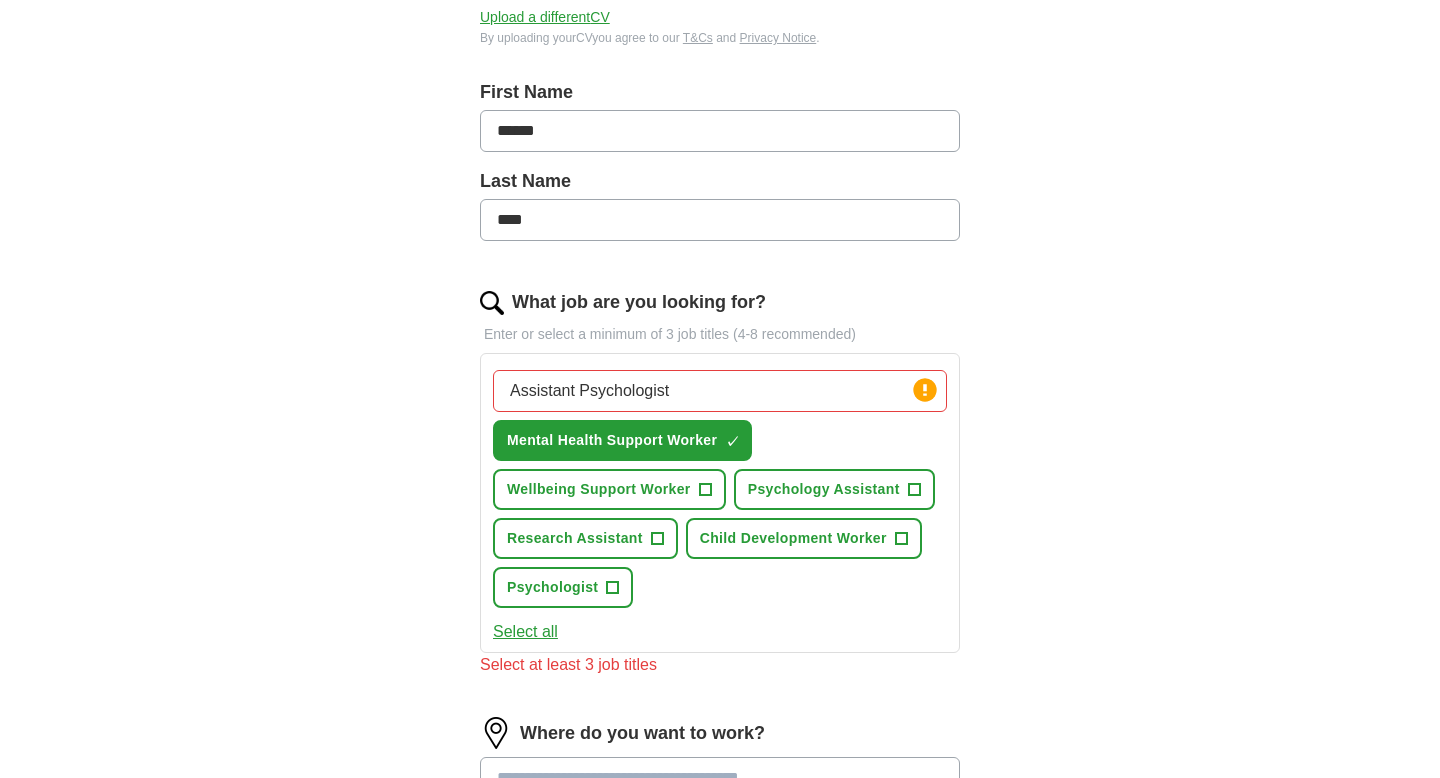 click on "Assistant Psychologist" at bounding box center (720, 391) 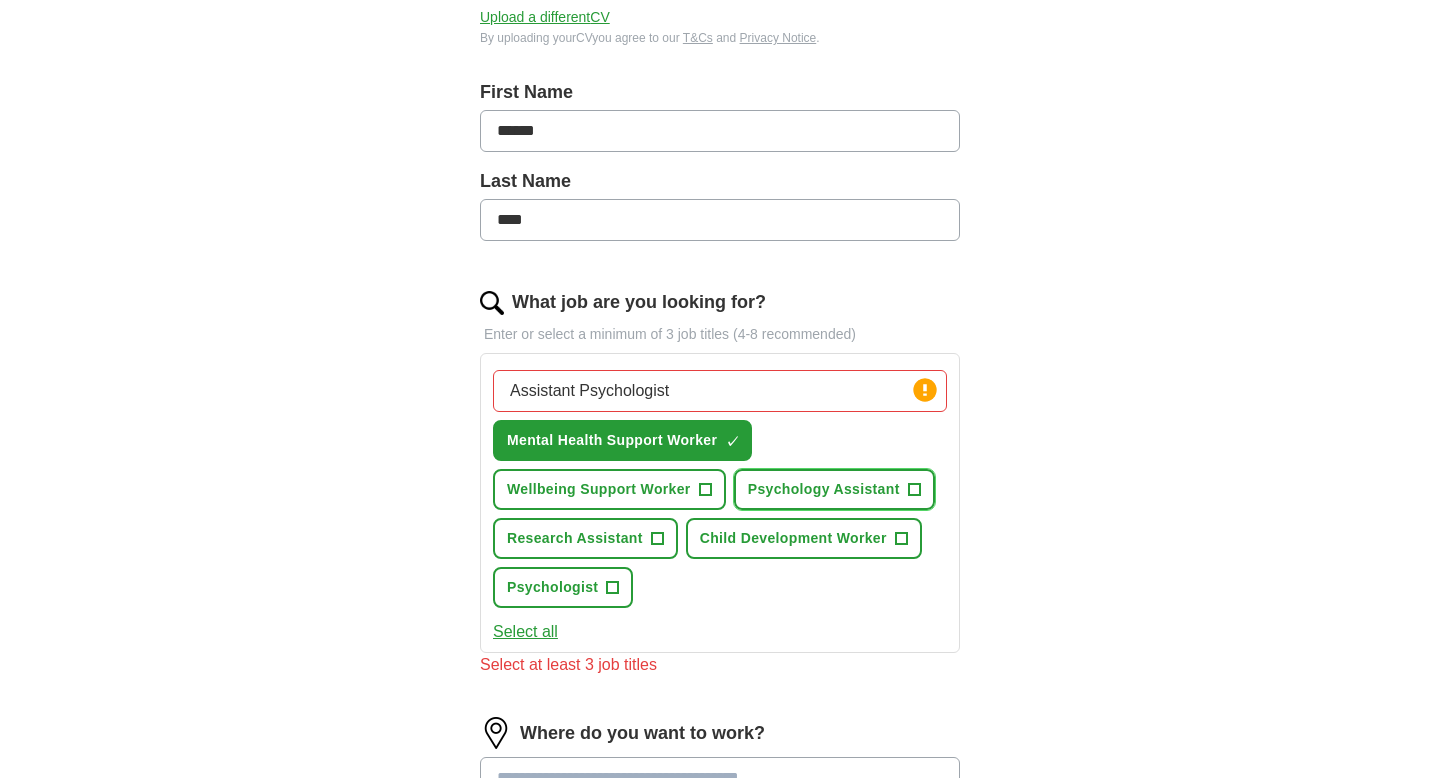 click on "Psychology Assistant" at bounding box center [824, 489] 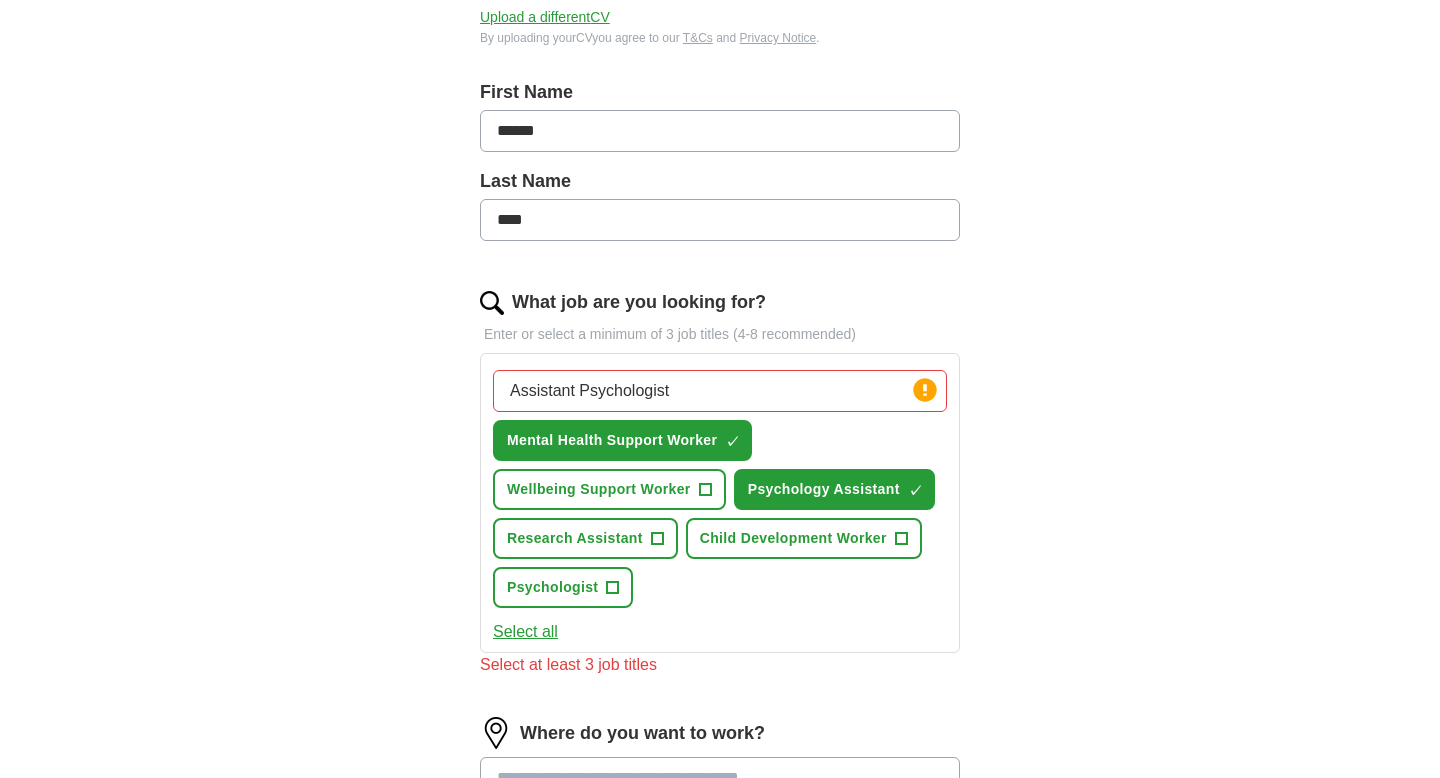 click on "Assistant Psychologist" at bounding box center (720, 391) 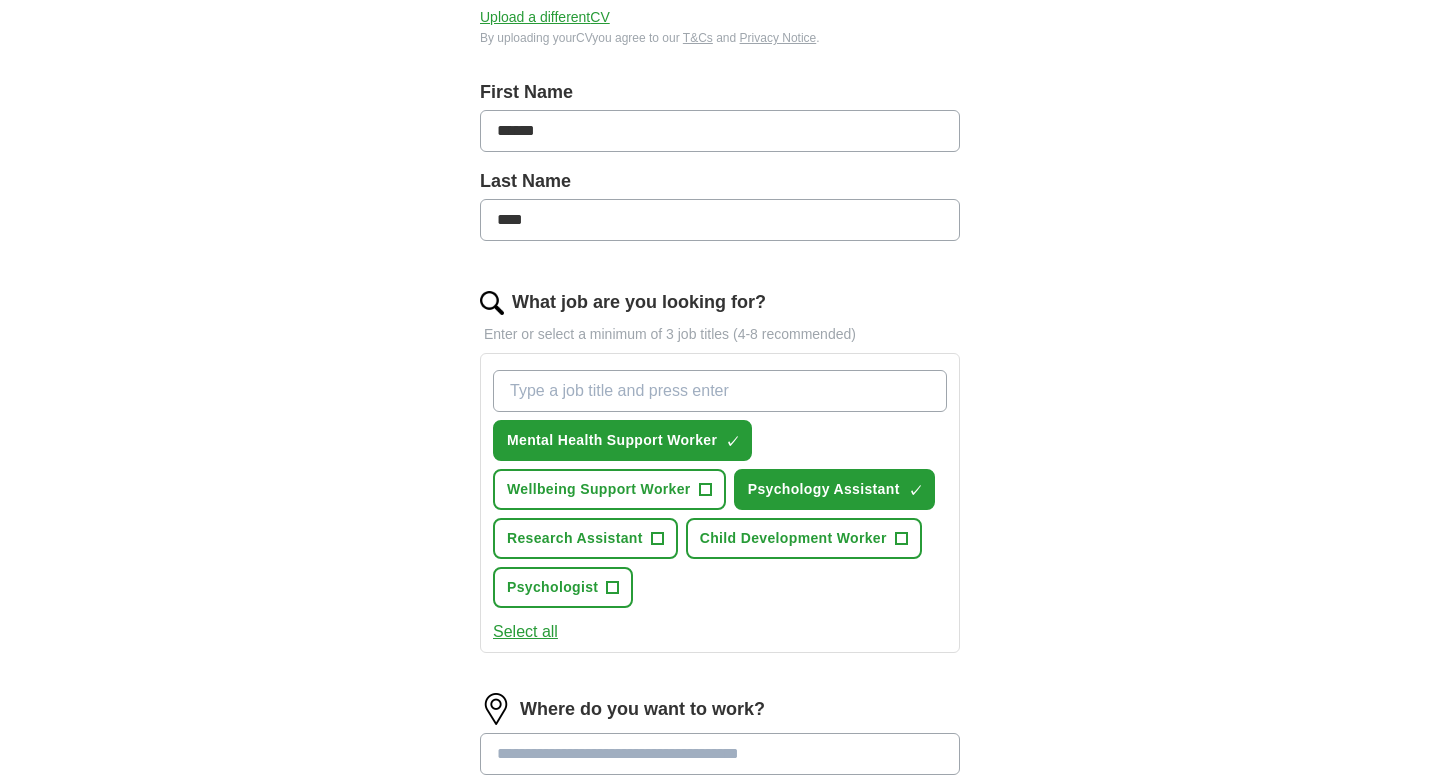 type 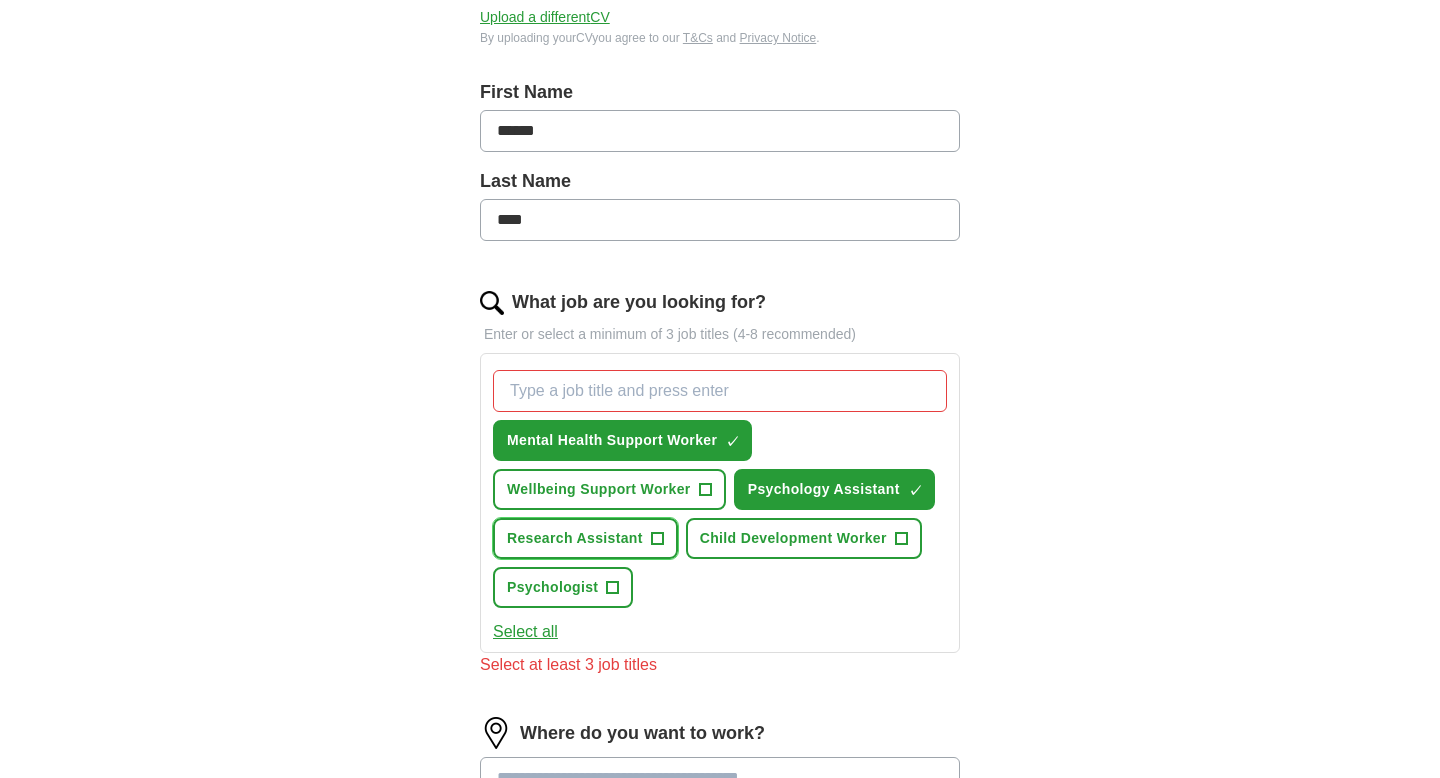 click on "Research Assistant +" at bounding box center [585, 538] 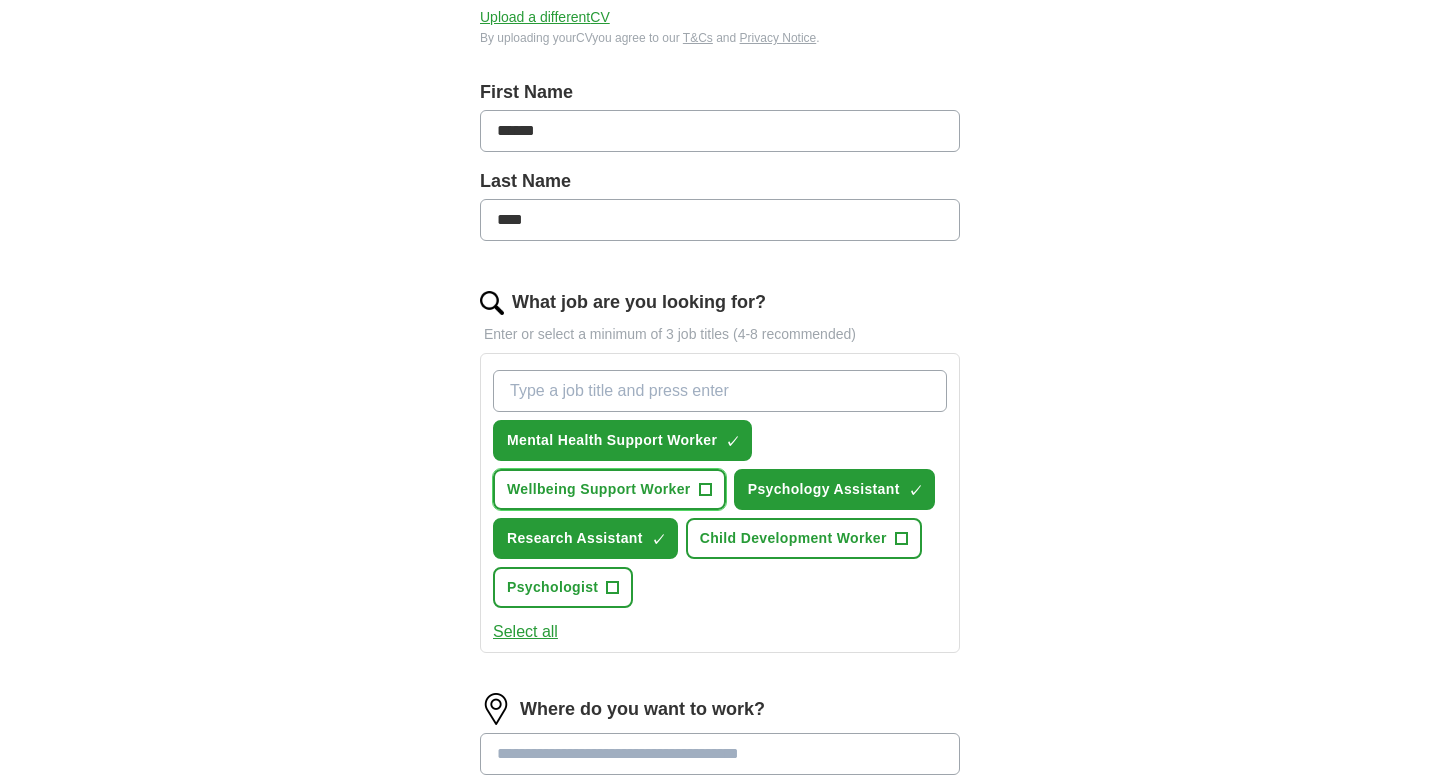 click on "Wellbeing Support Worker" at bounding box center [599, 489] 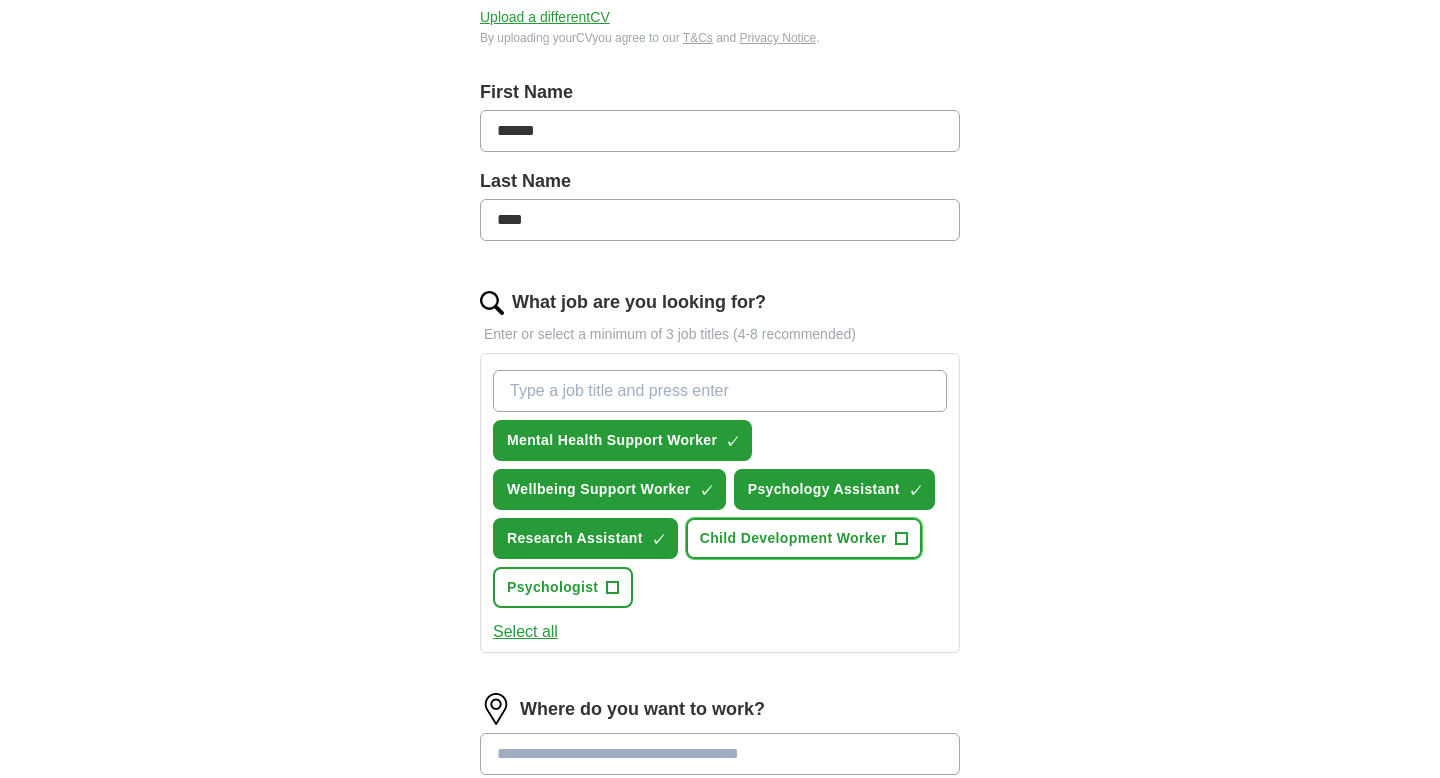 click on "Child Development Worker" at bounding box center [793, 538] 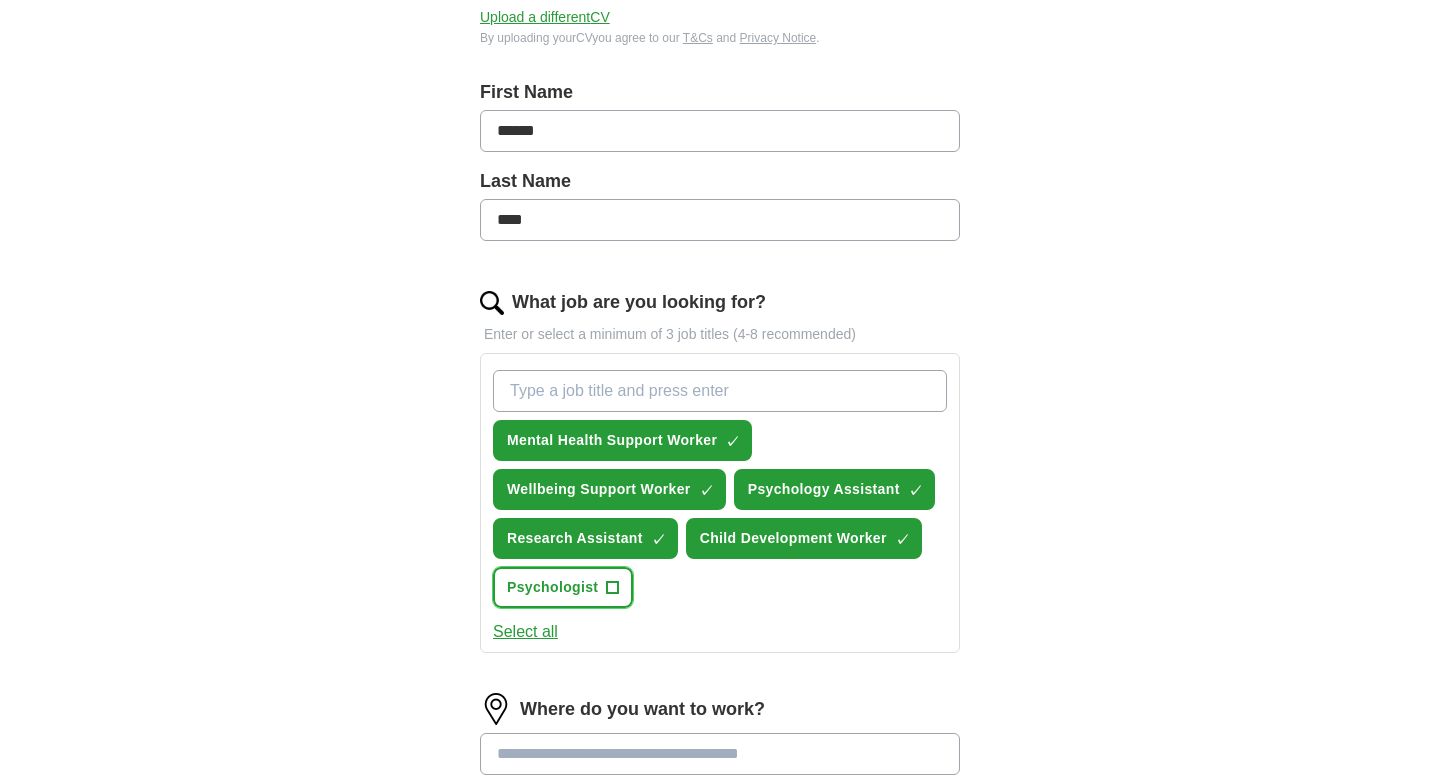 click on "Psychologist +" at bounding box center [563, 587] 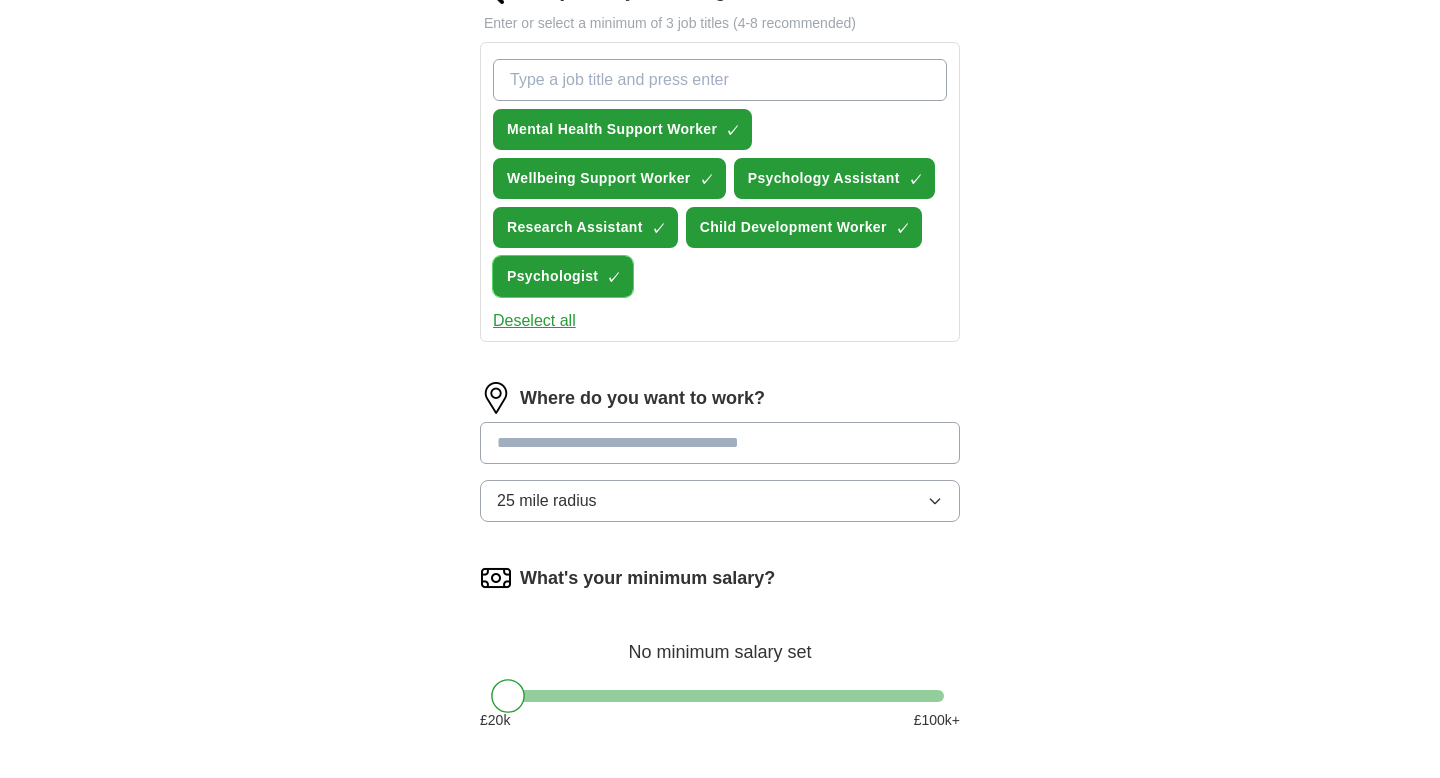 scroll, scrollTop: 790, scrollLeft: 0, axis: vertical 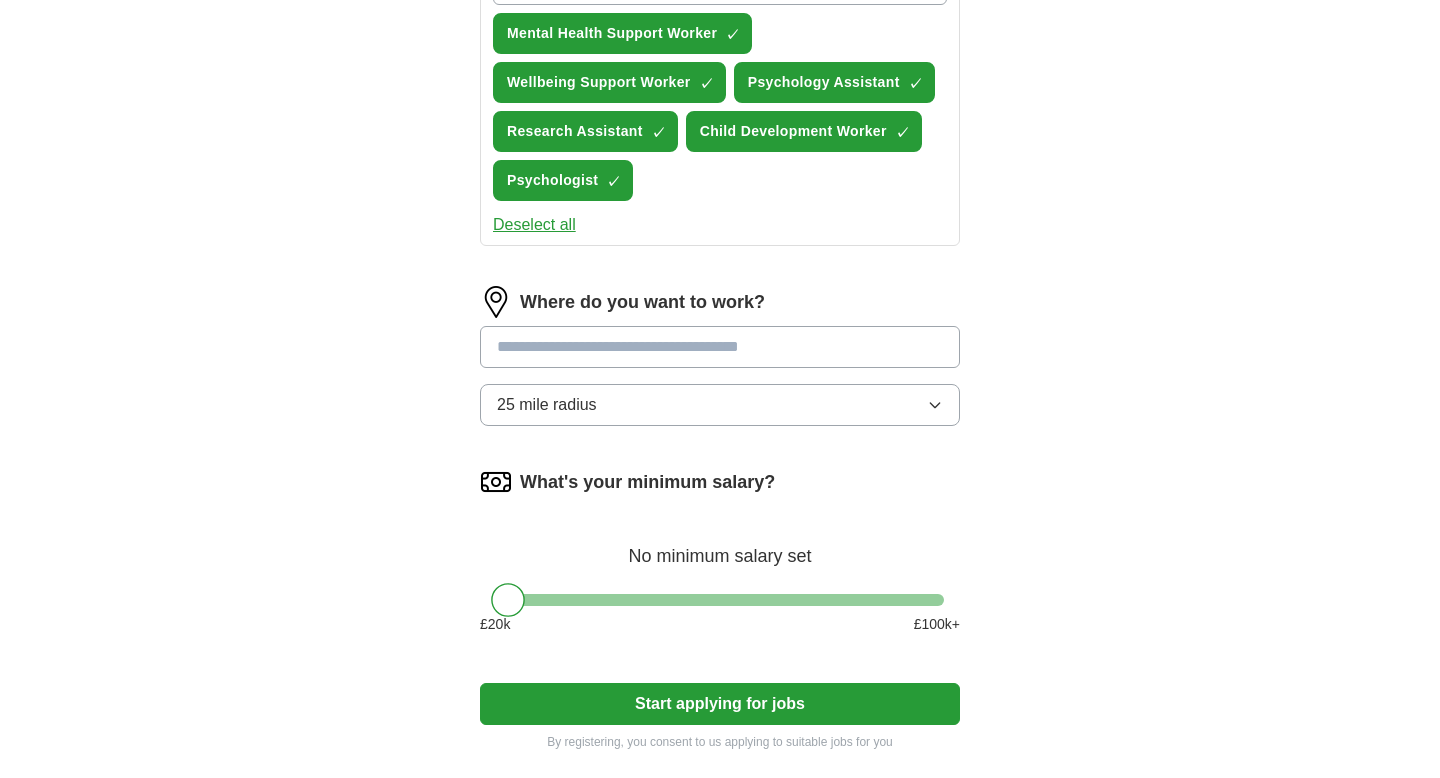 click at bounding box center [720, 347] 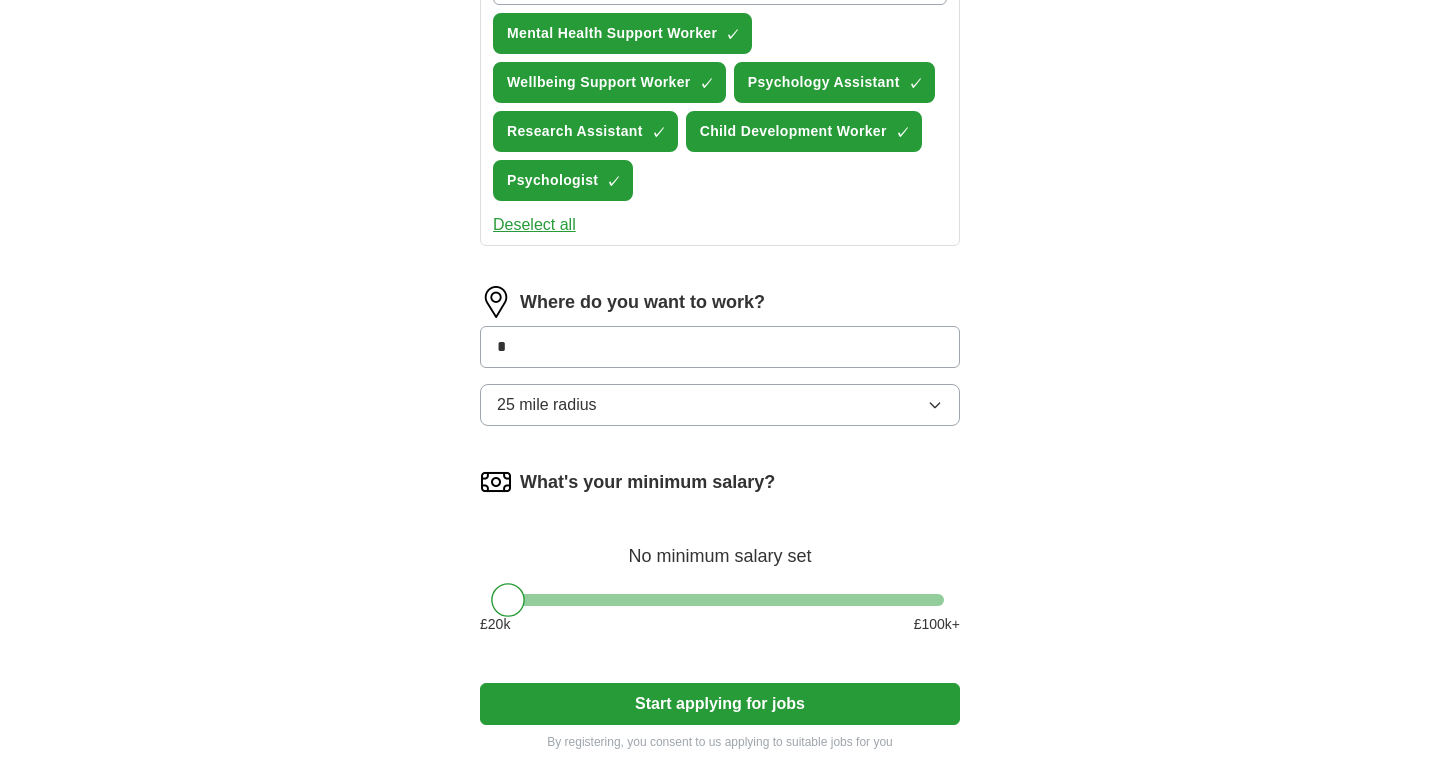 type on "*" 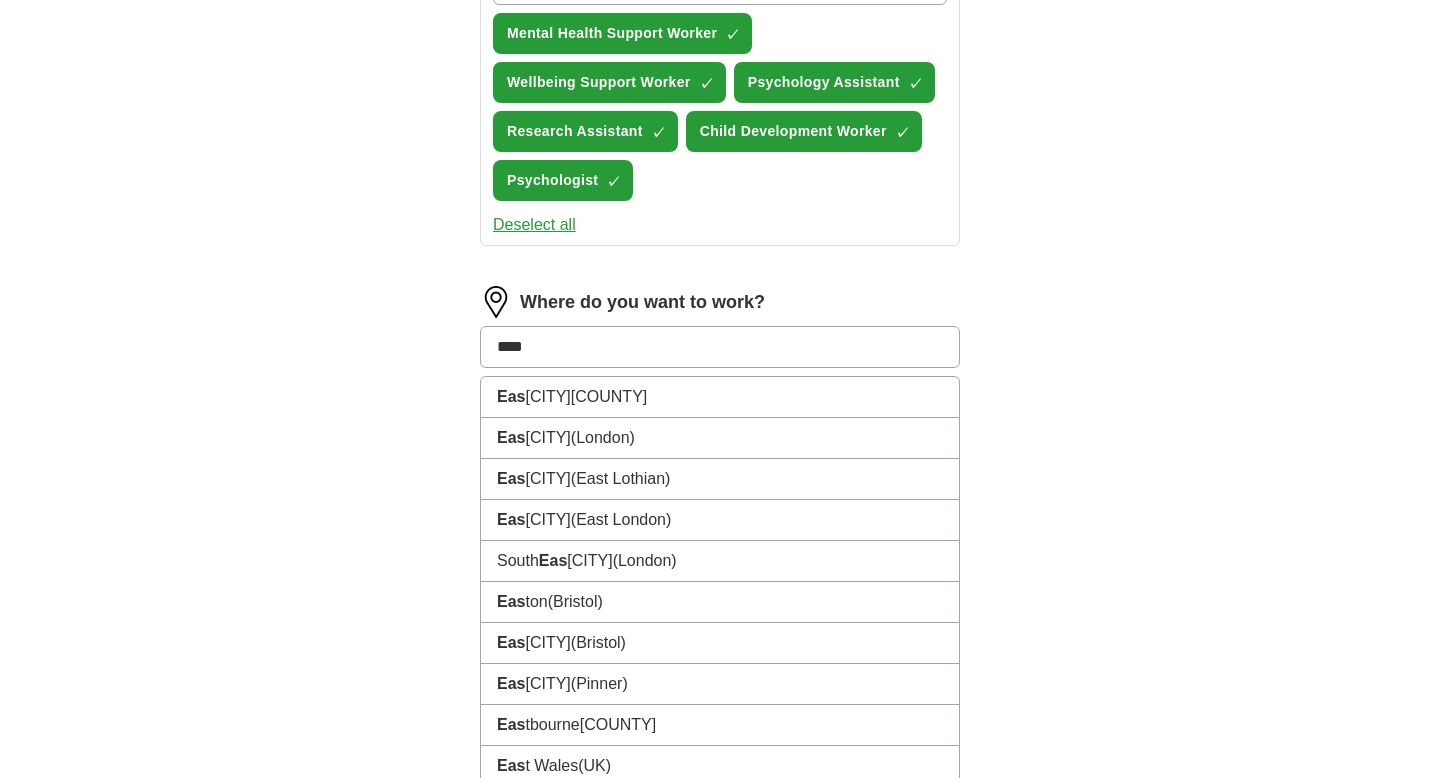type on "****" 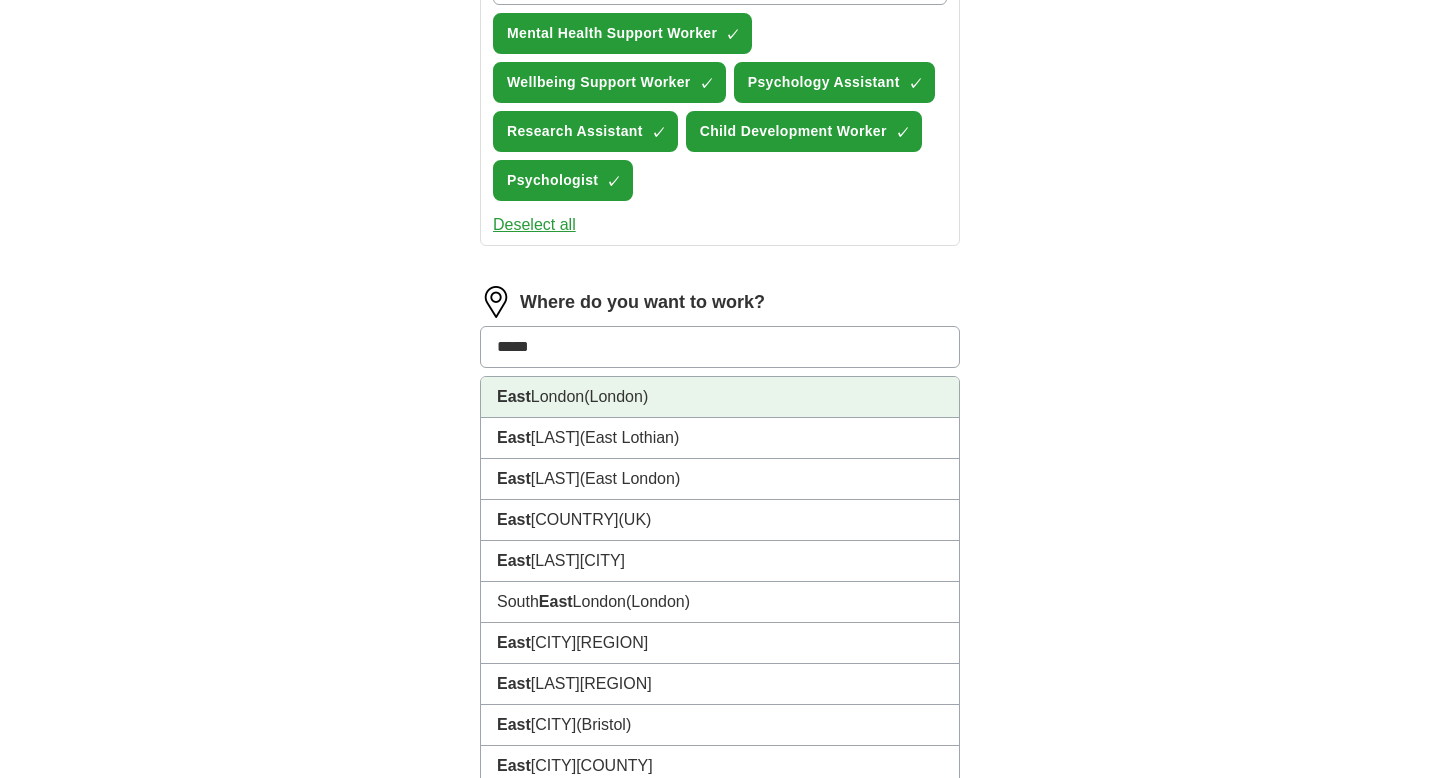 click on "[CITY] has been selected." at bounding box center [720, 397] 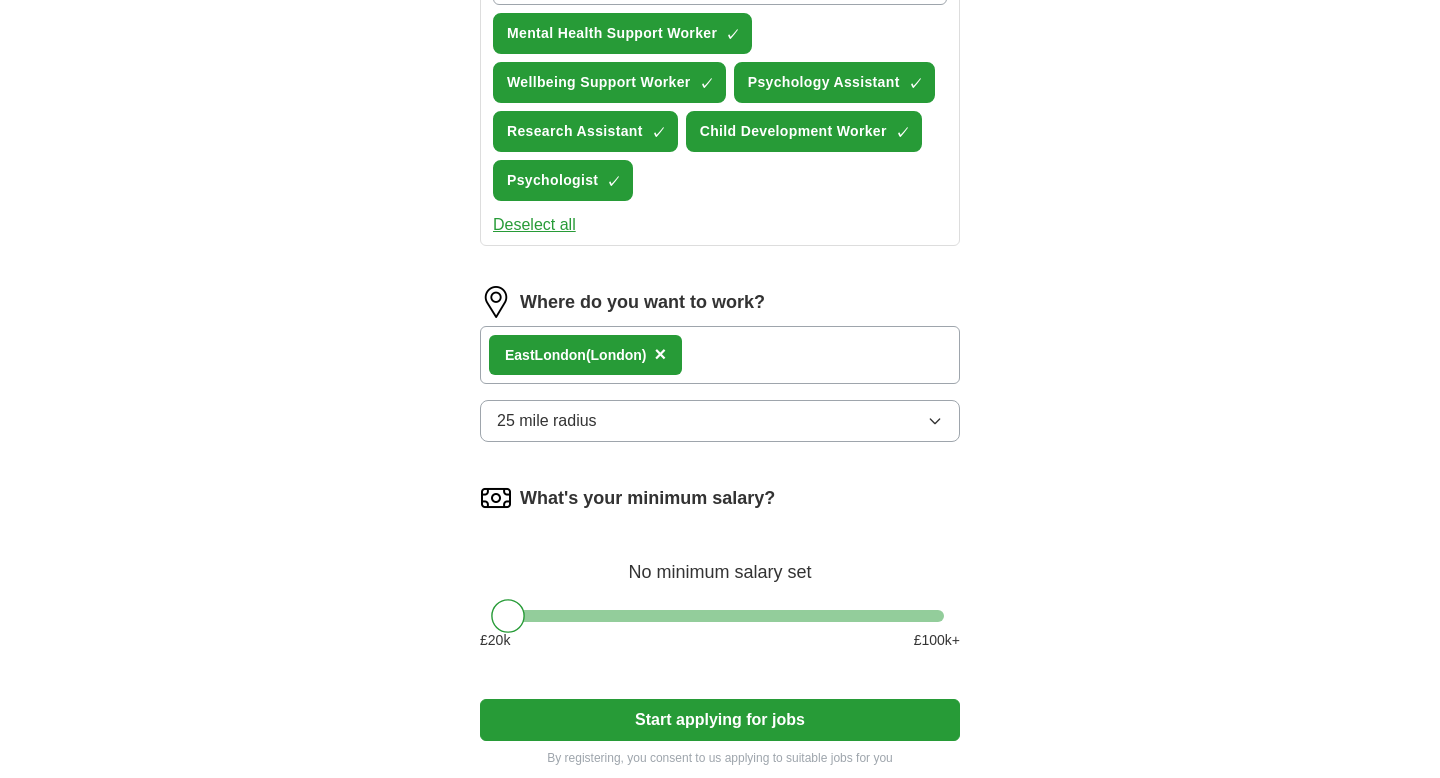 click on "25 mile radius" at bounding box center (720, 421) 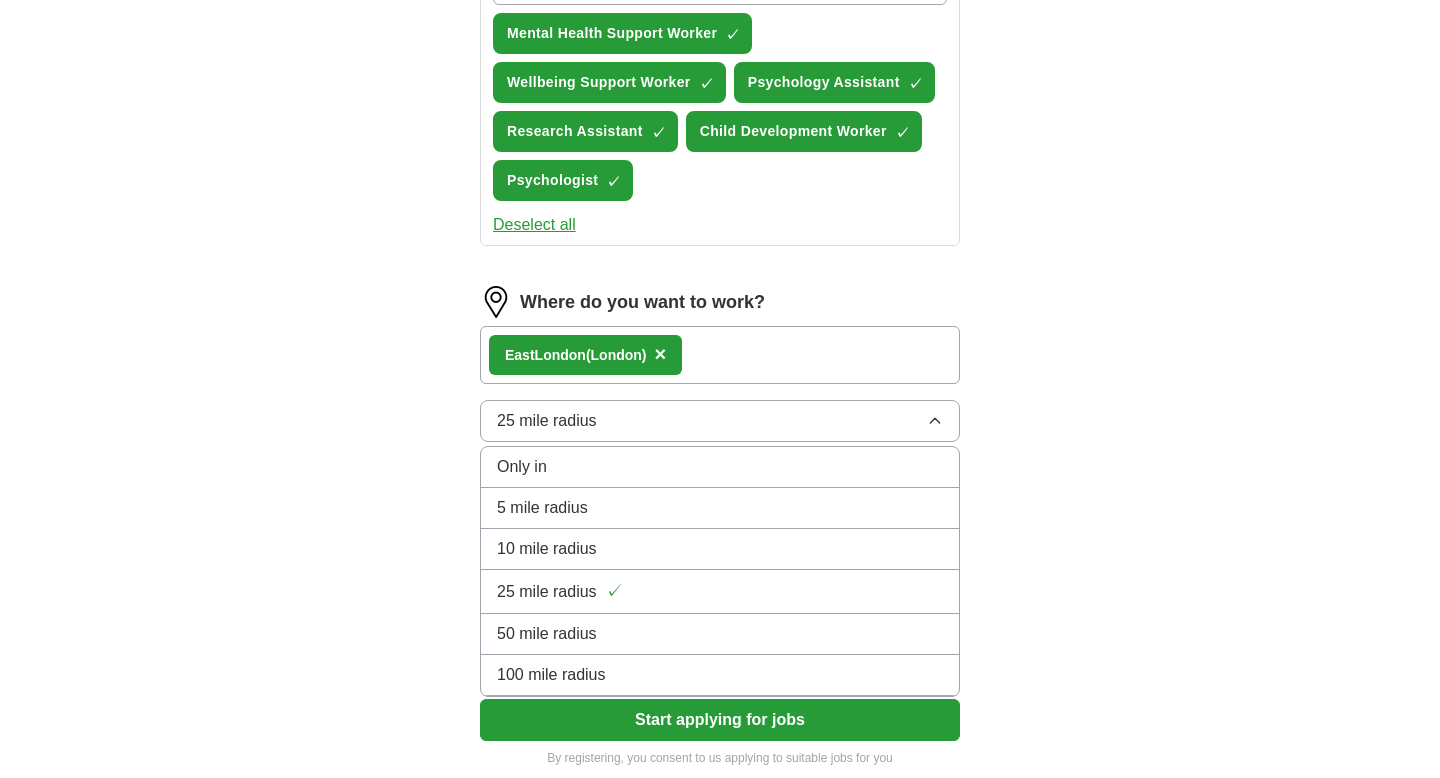 click on "10 mile radius" at bounding box center (720, 549) 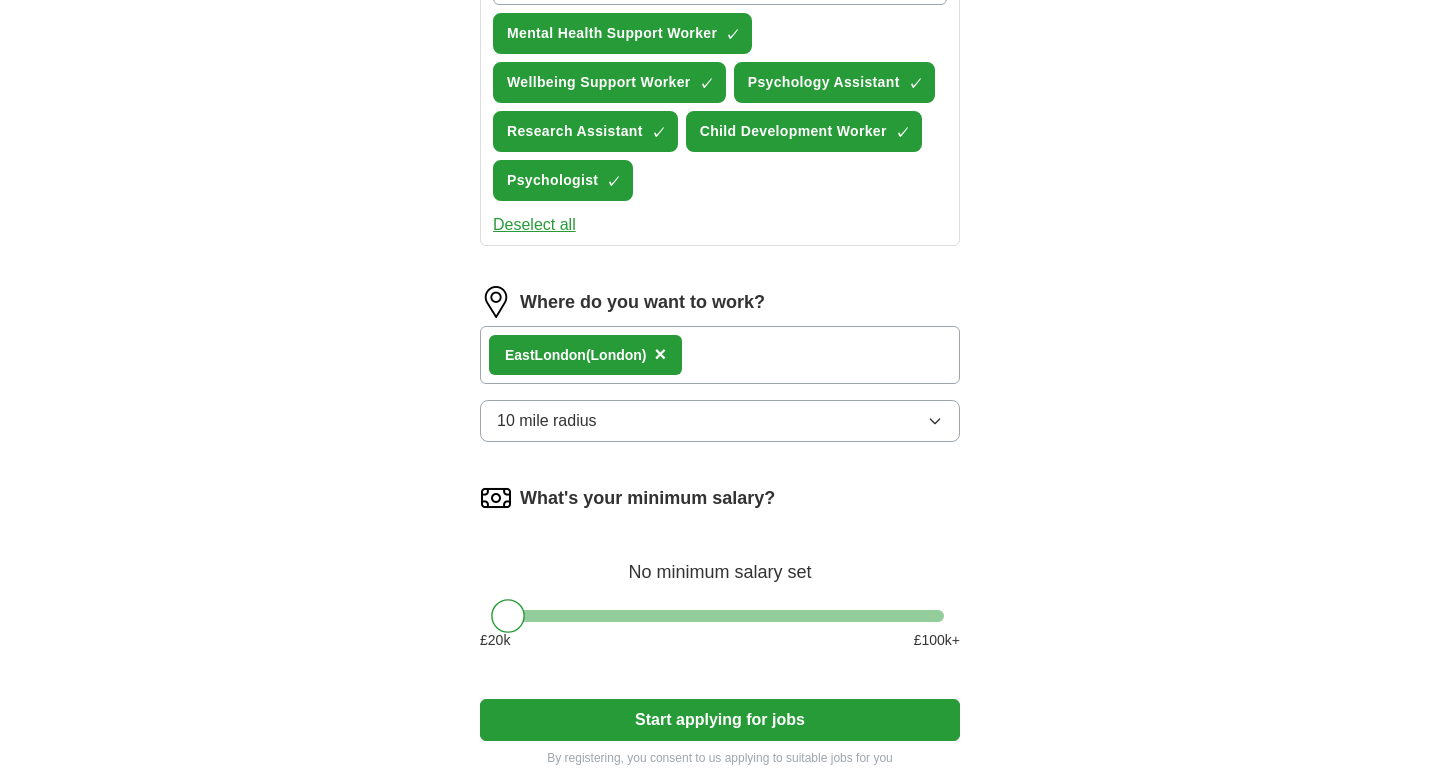 scroll, scrollTop: 1030, scrollLeft: 0, axis: vertical 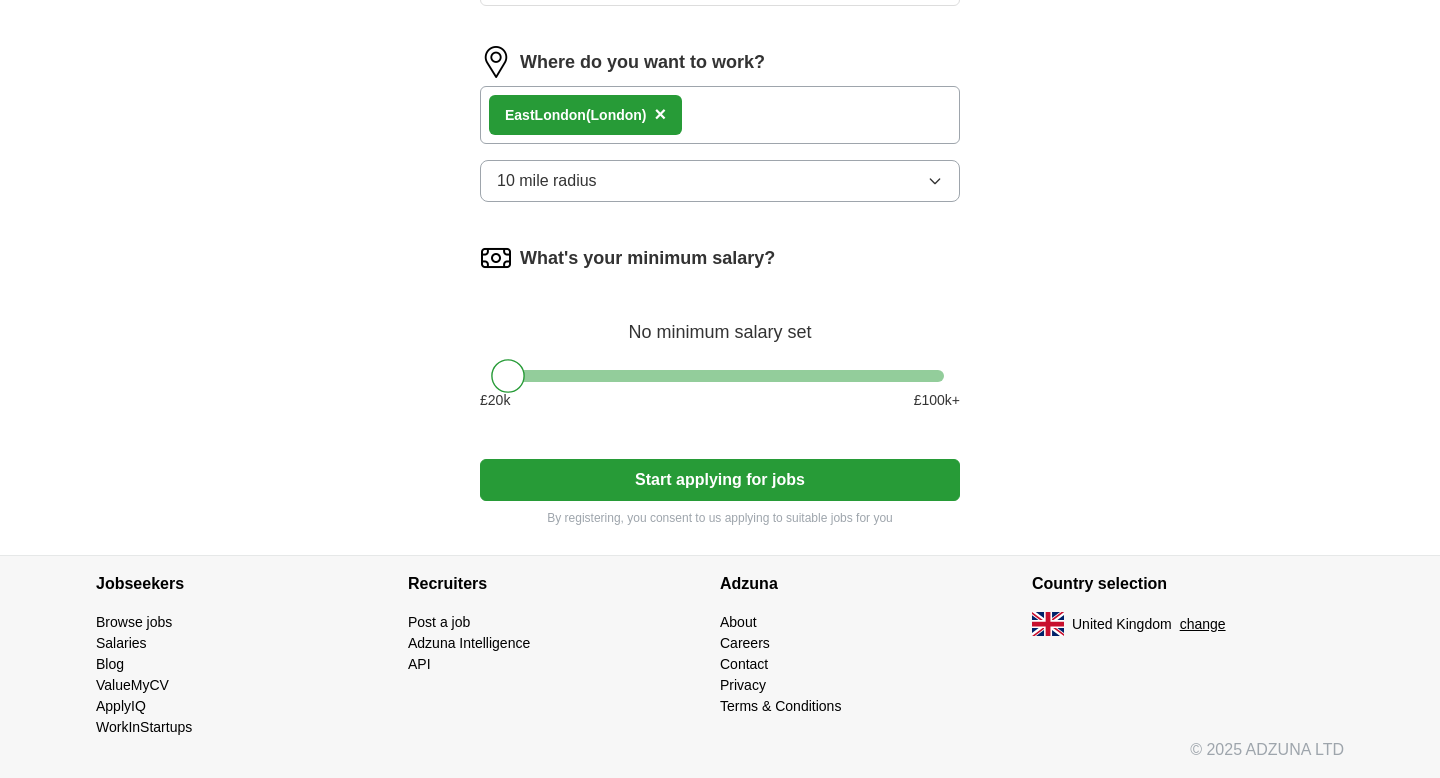 click on "Start applying for jobs" at bounding box center (720, 480) 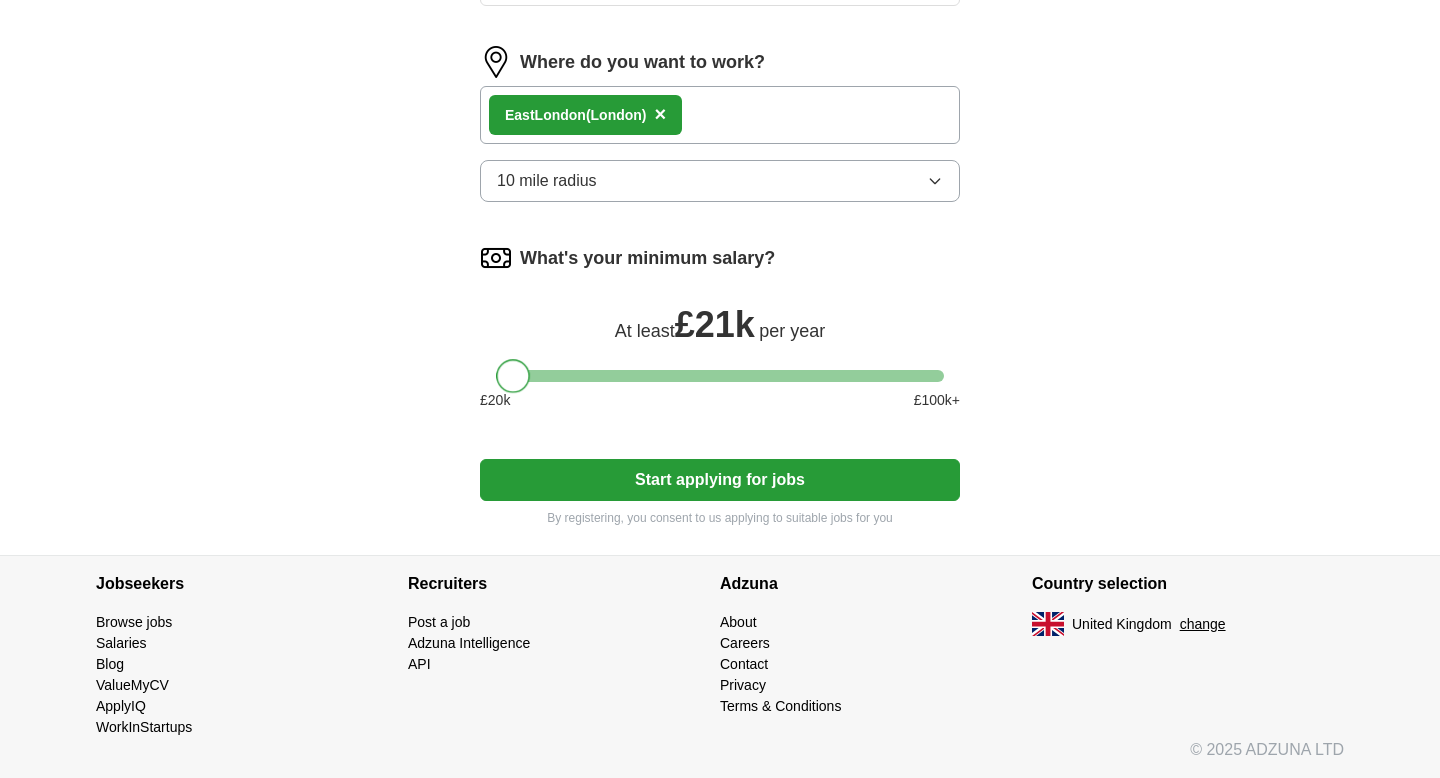click at bounding box center (513, 376) 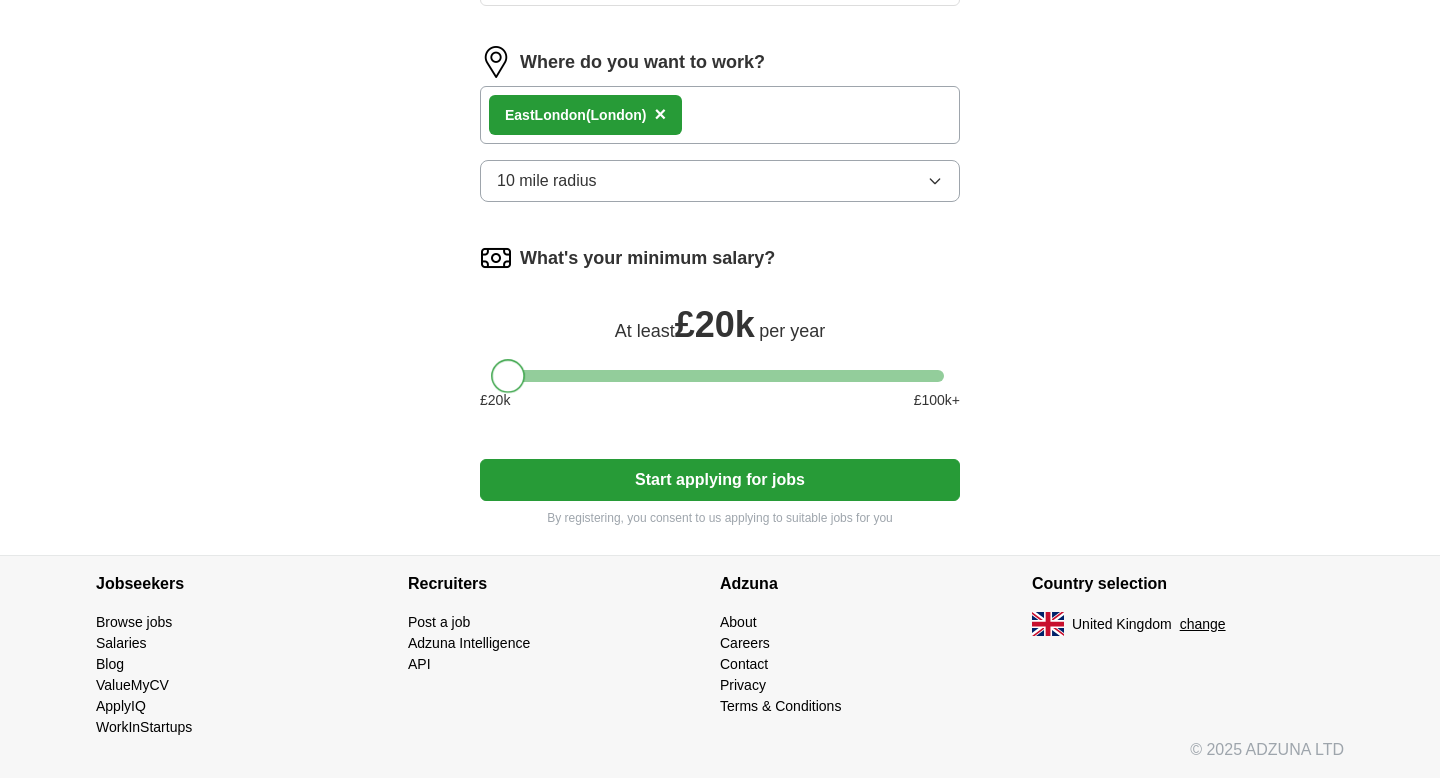 drag, startPoint x: 513, startPoint y: 380, endPoint x: 498, endPoint y: 379, distance: 15.033297 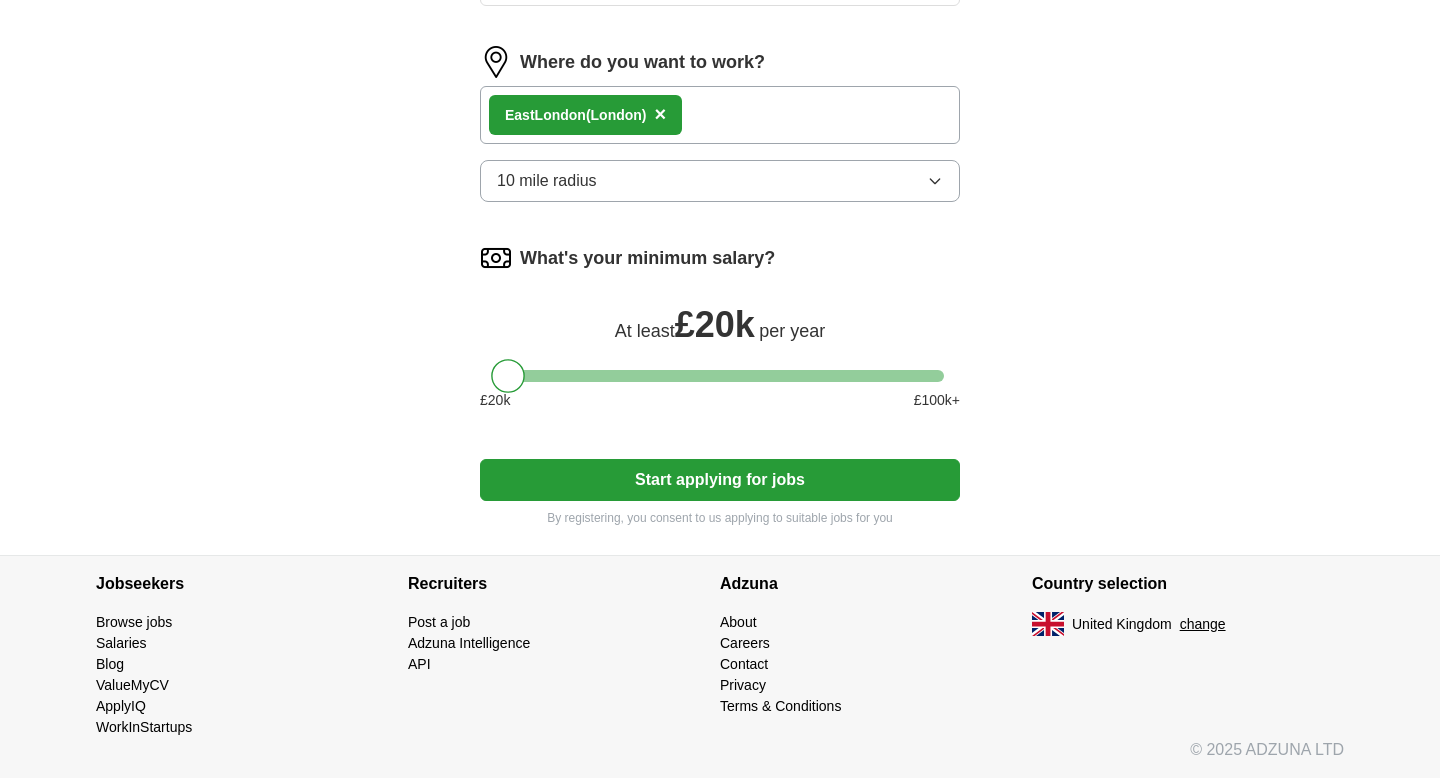 click on "By registering, you consent to us applying to suitable jobs for you" at bounding box center [720, 518] 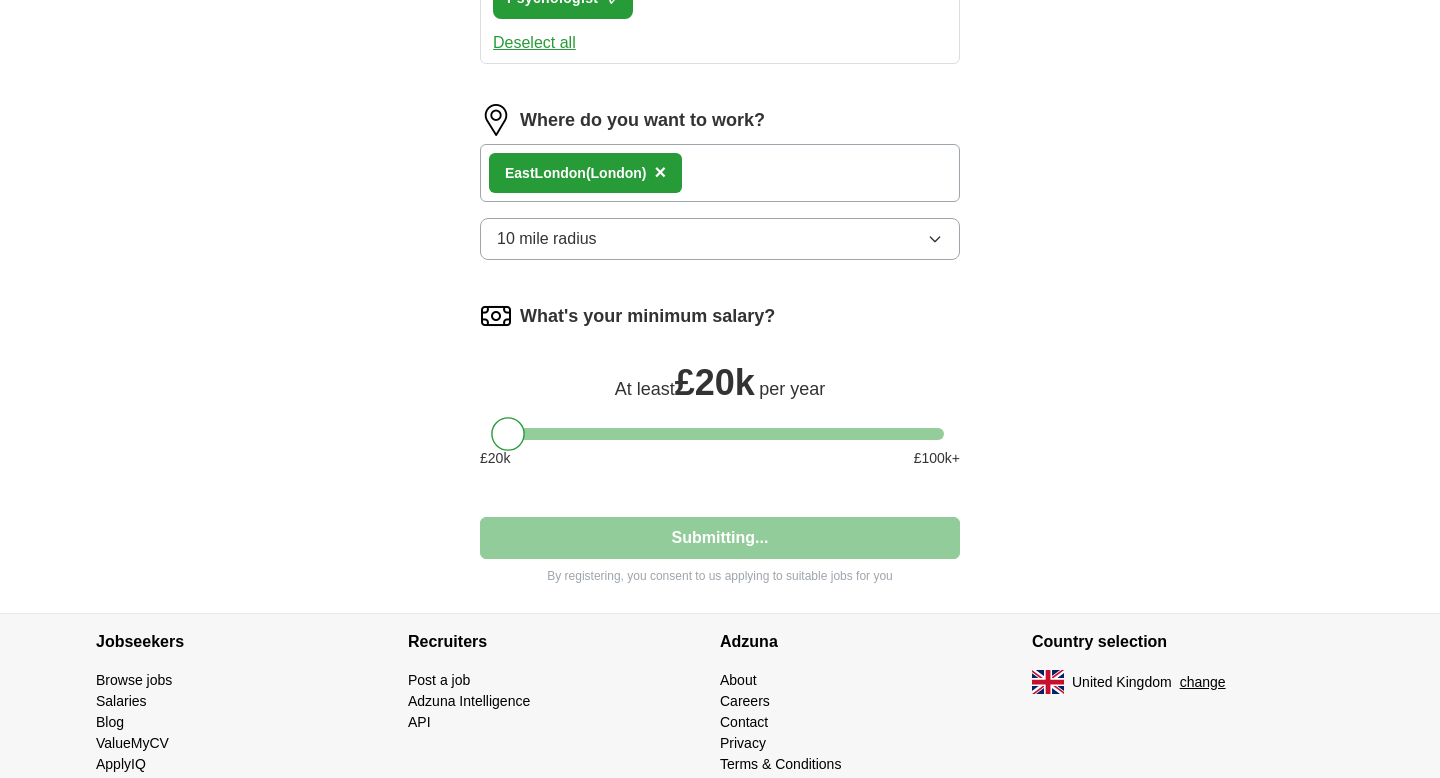 select on "**" 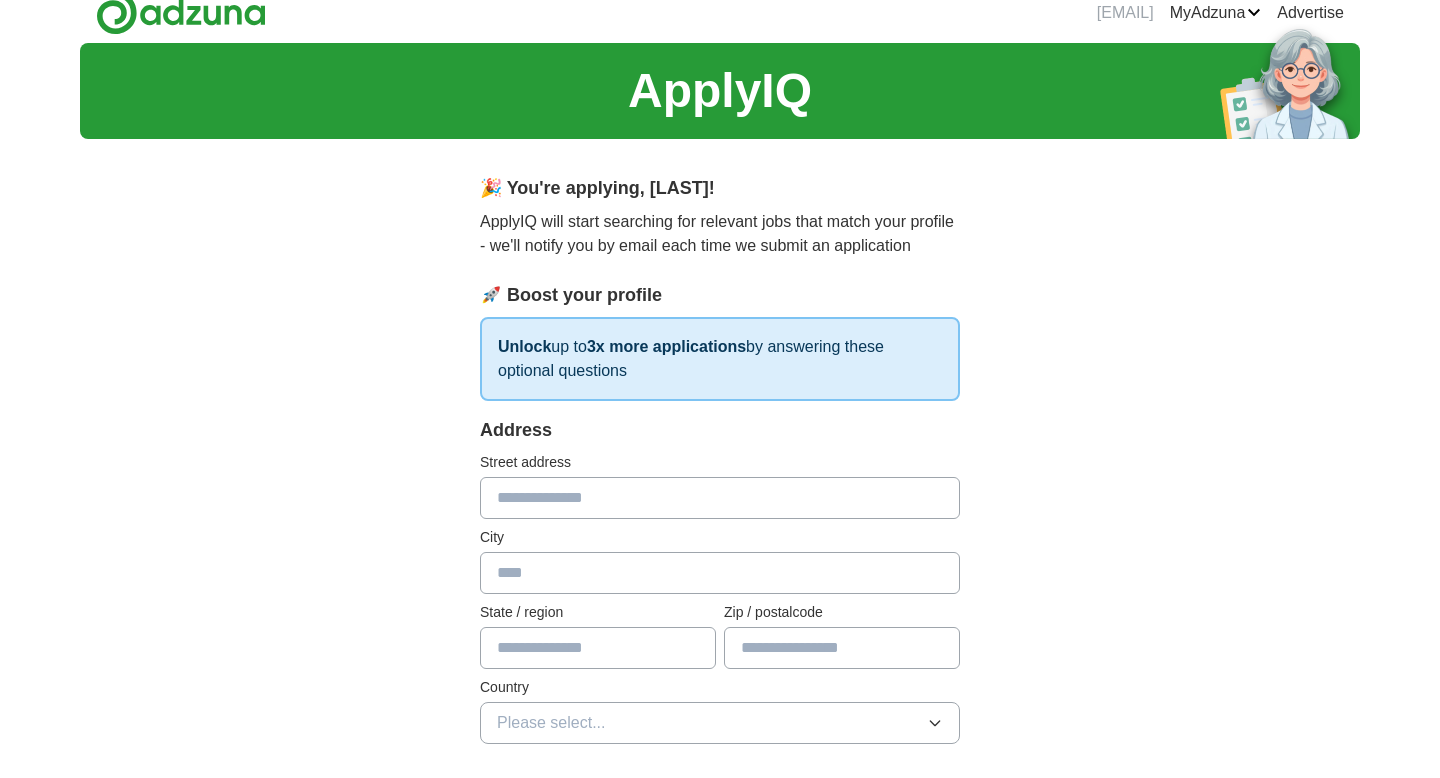 scroll, scrollTop: 0, scrollLeft: 0, axis: both 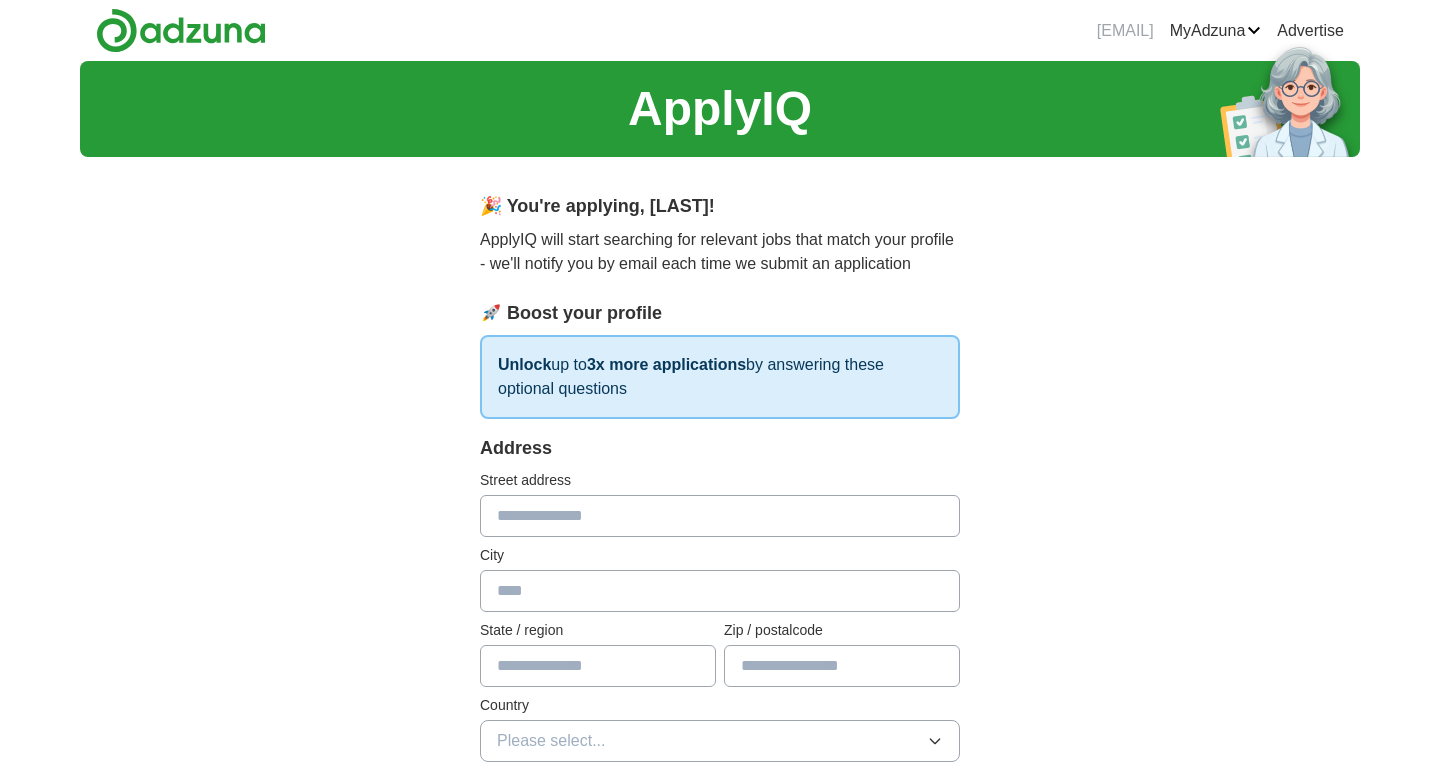 click at bounding box center [720, 516] 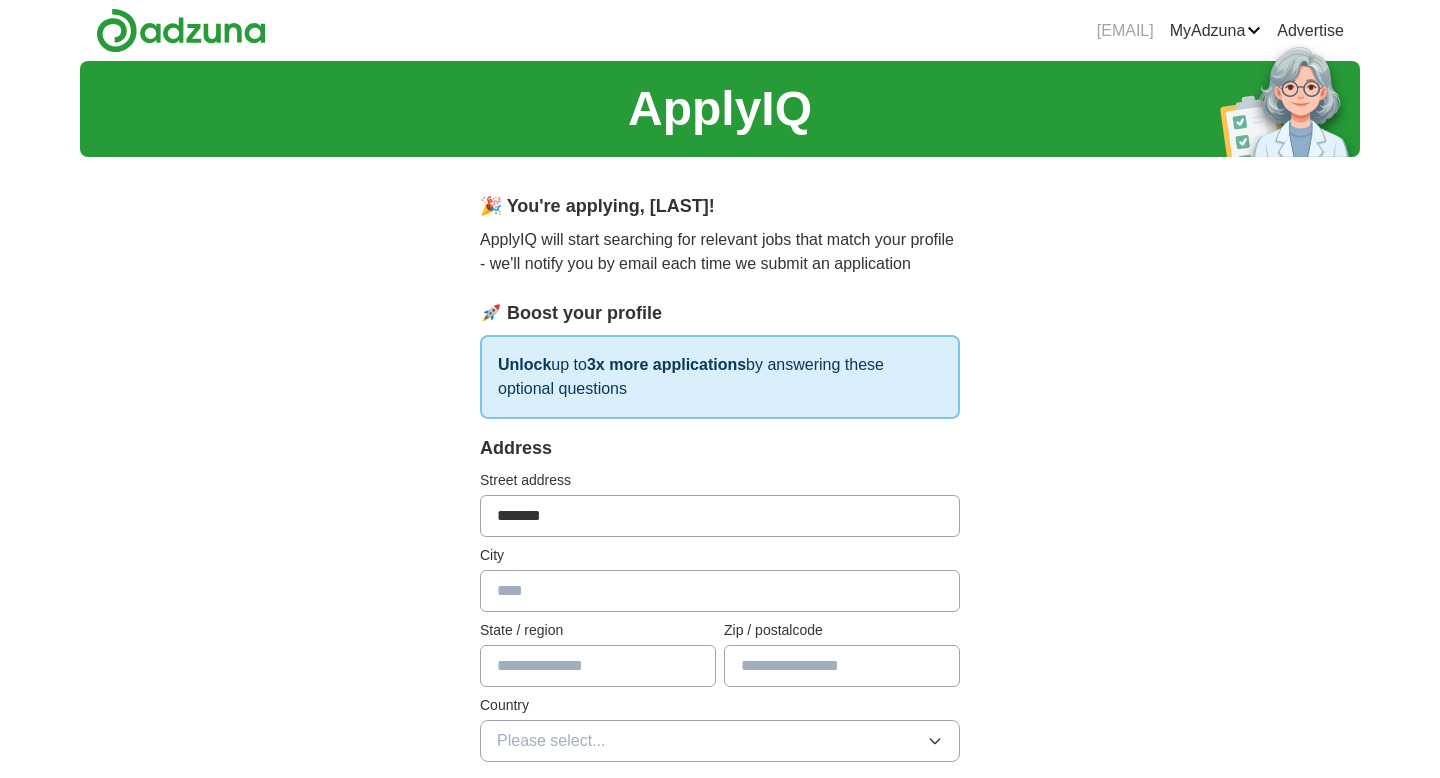type on "******" 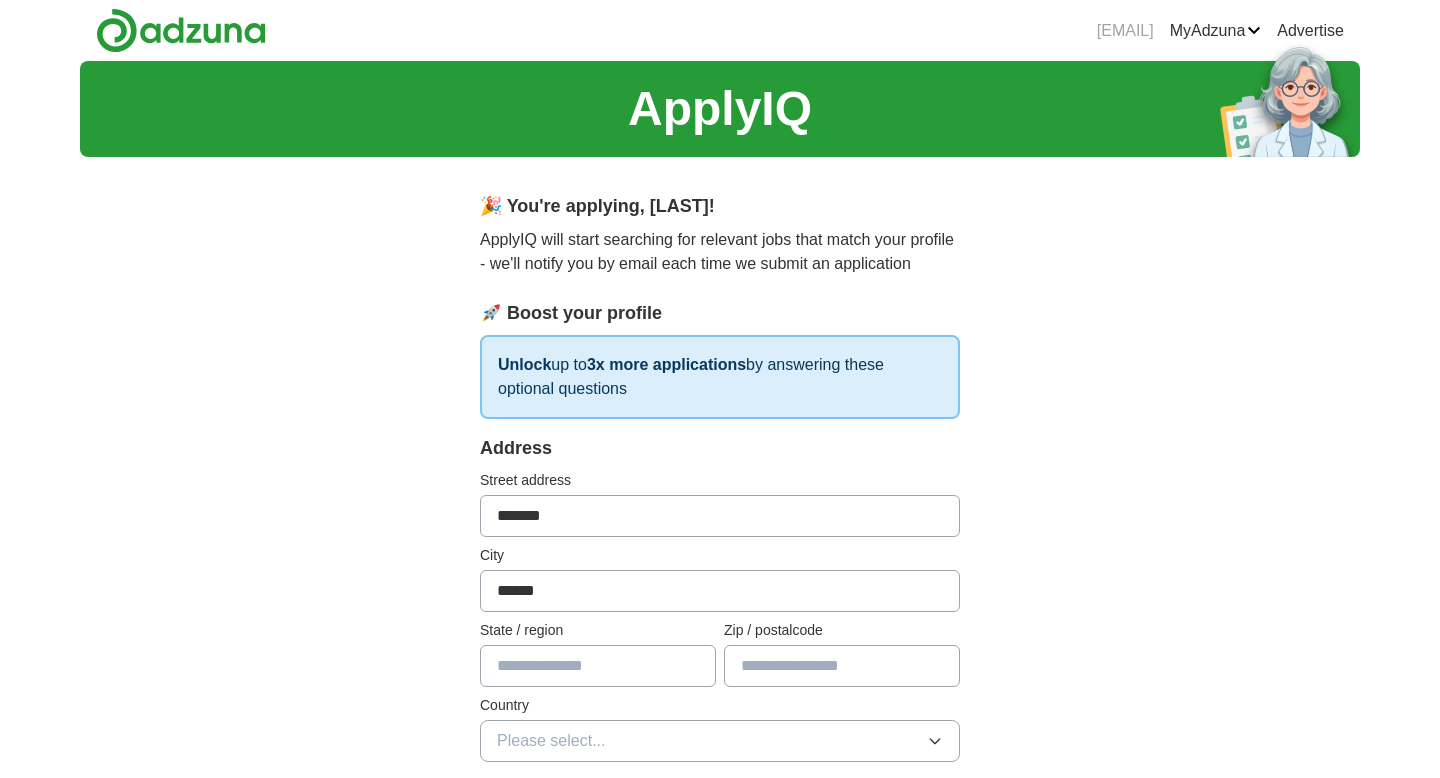 type on "******" 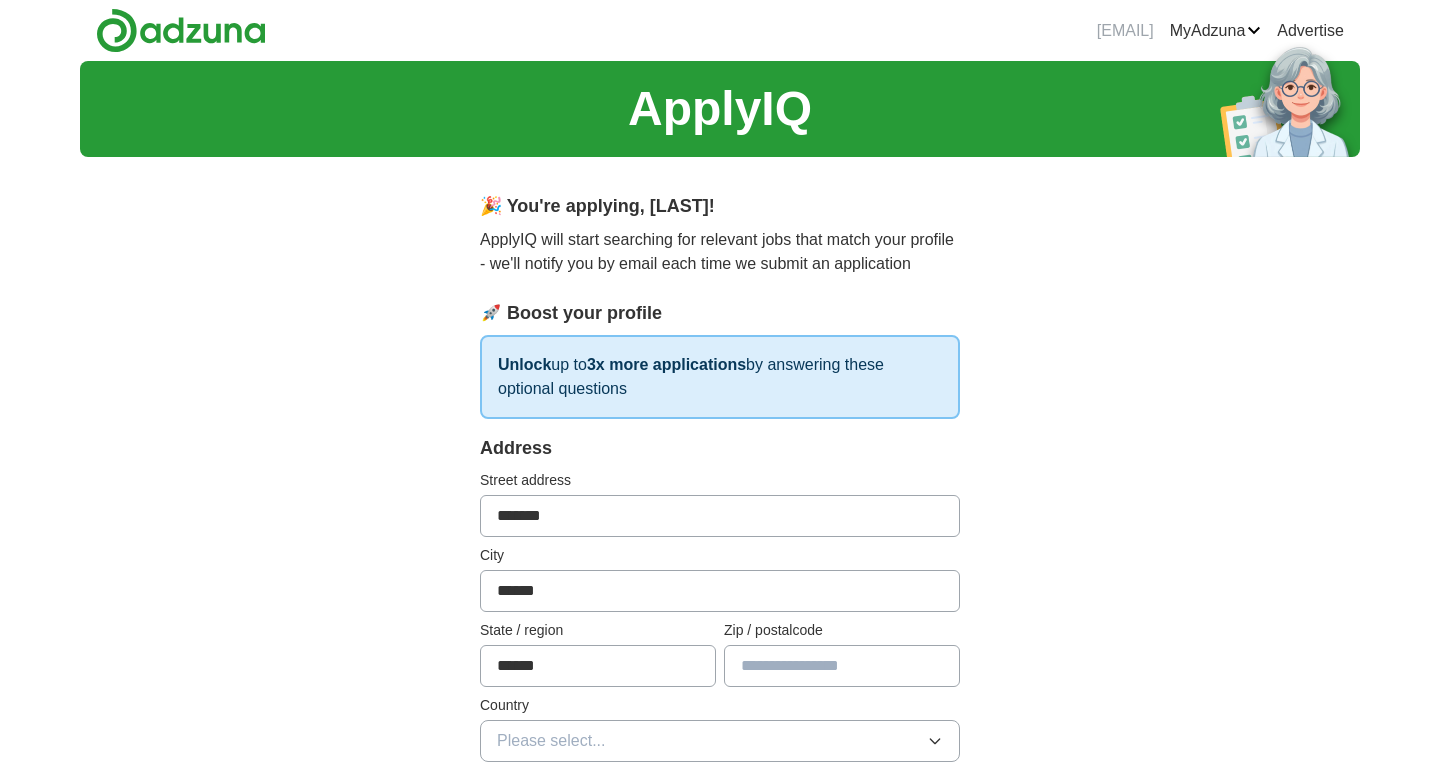type on "******" 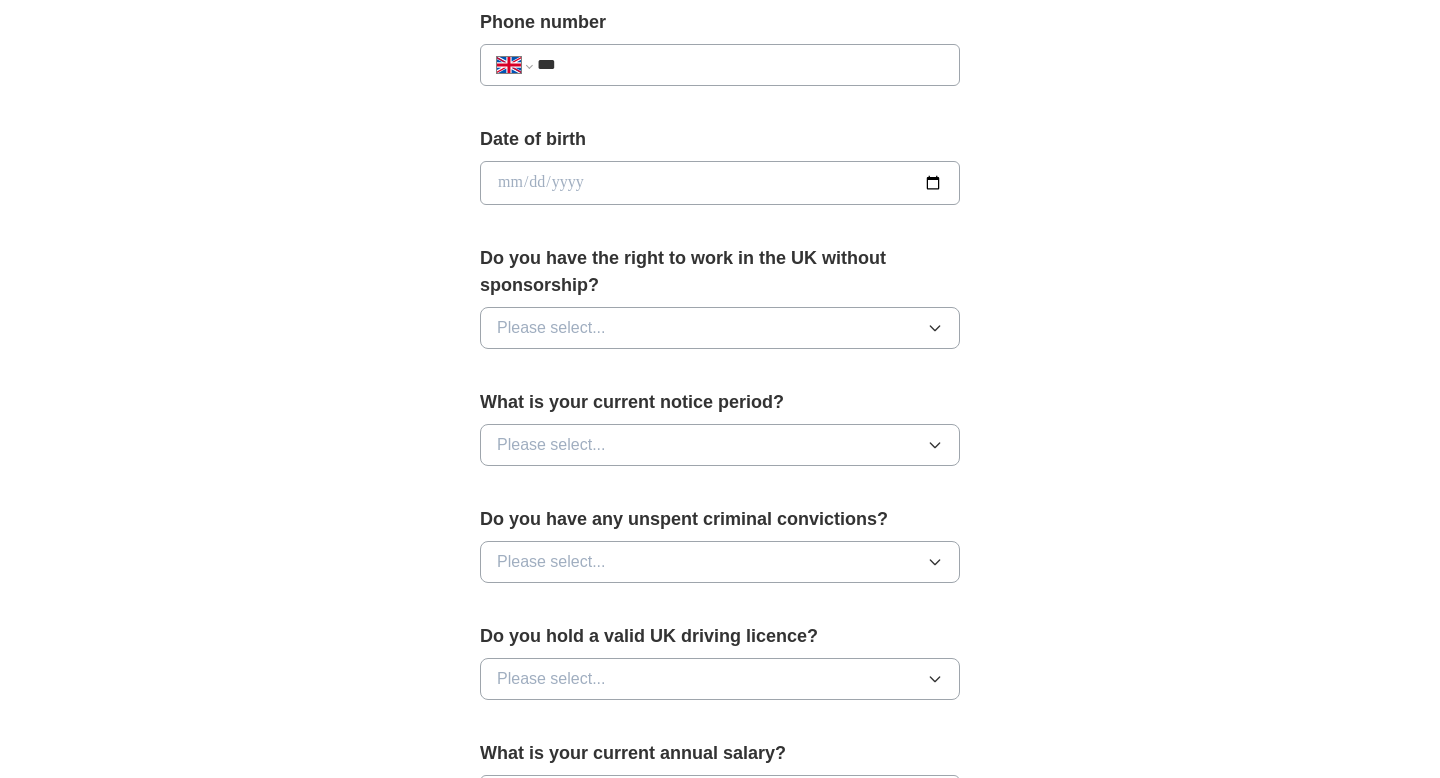 scroll, scrollTop: 642, scrollLeft: 0, axis: vertical 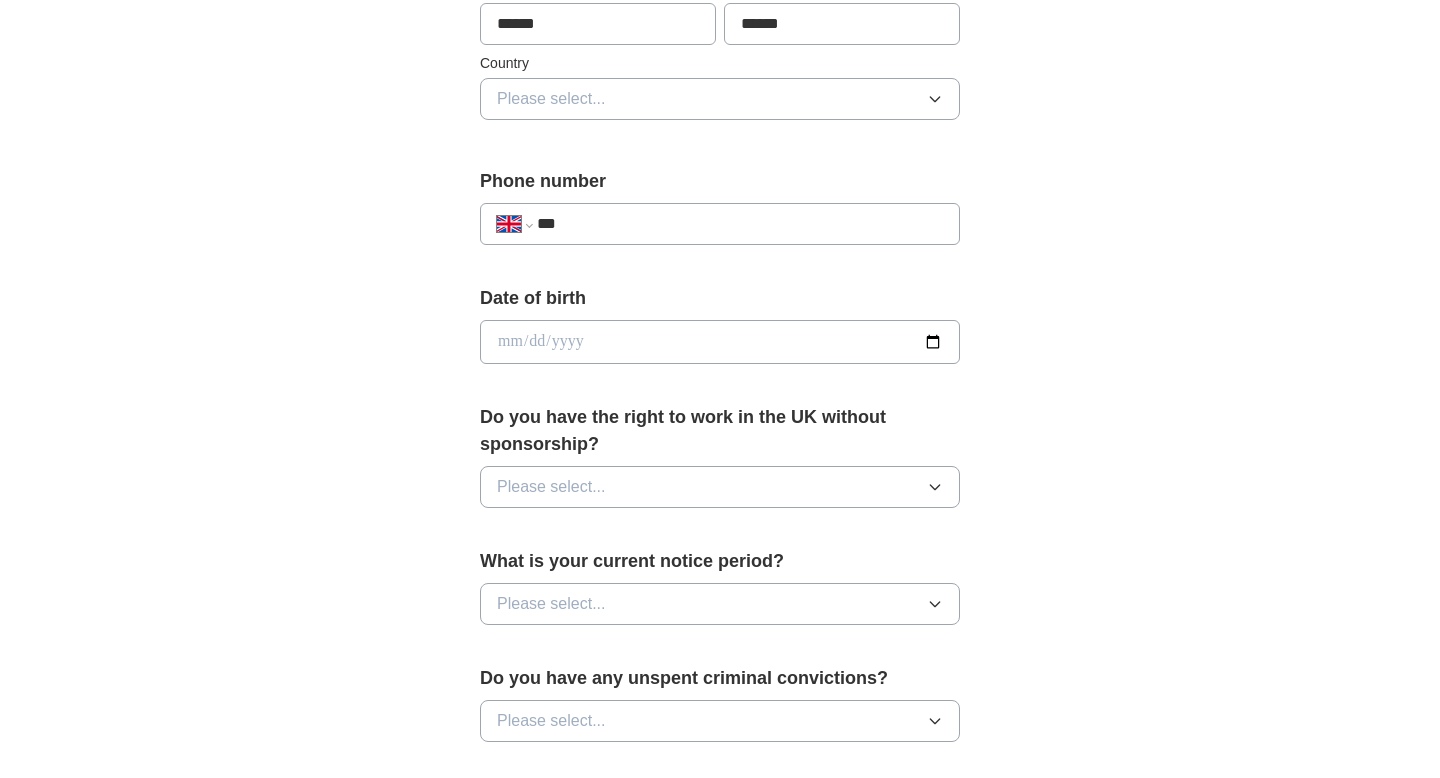 click on "Please select..." at bounding box center (720, 99) 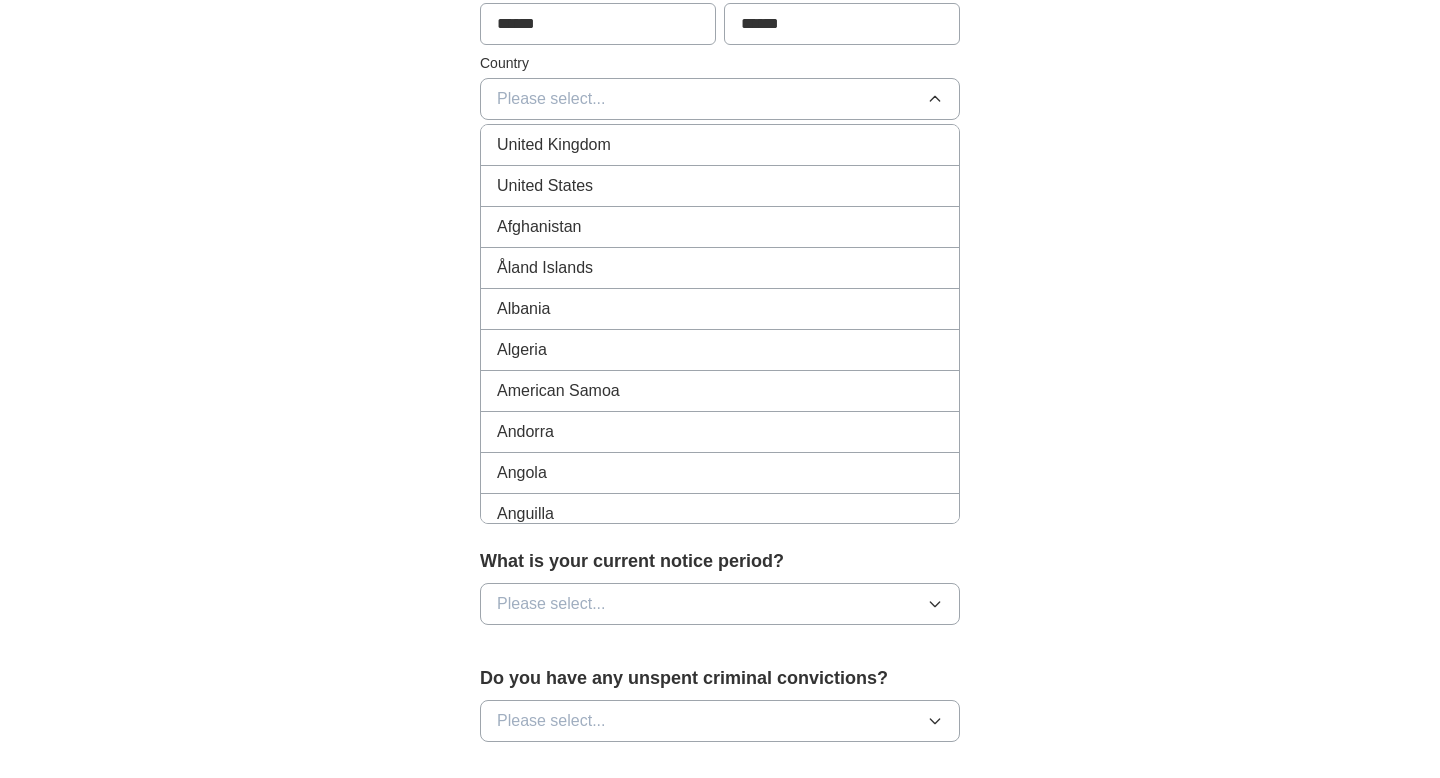 click on "United Kingdom" at bounding box center [720, 145] 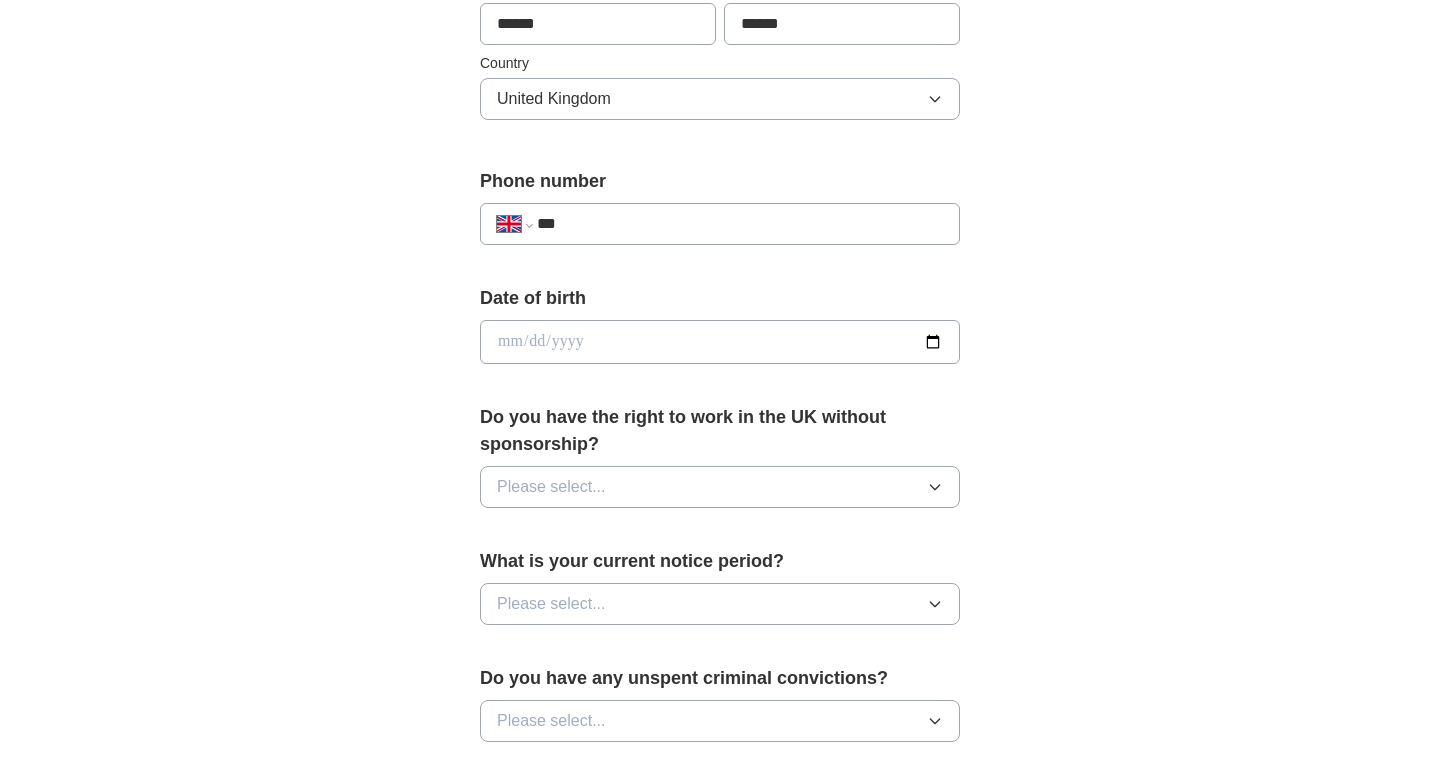 click on "***" at bounding box center [740, 224] 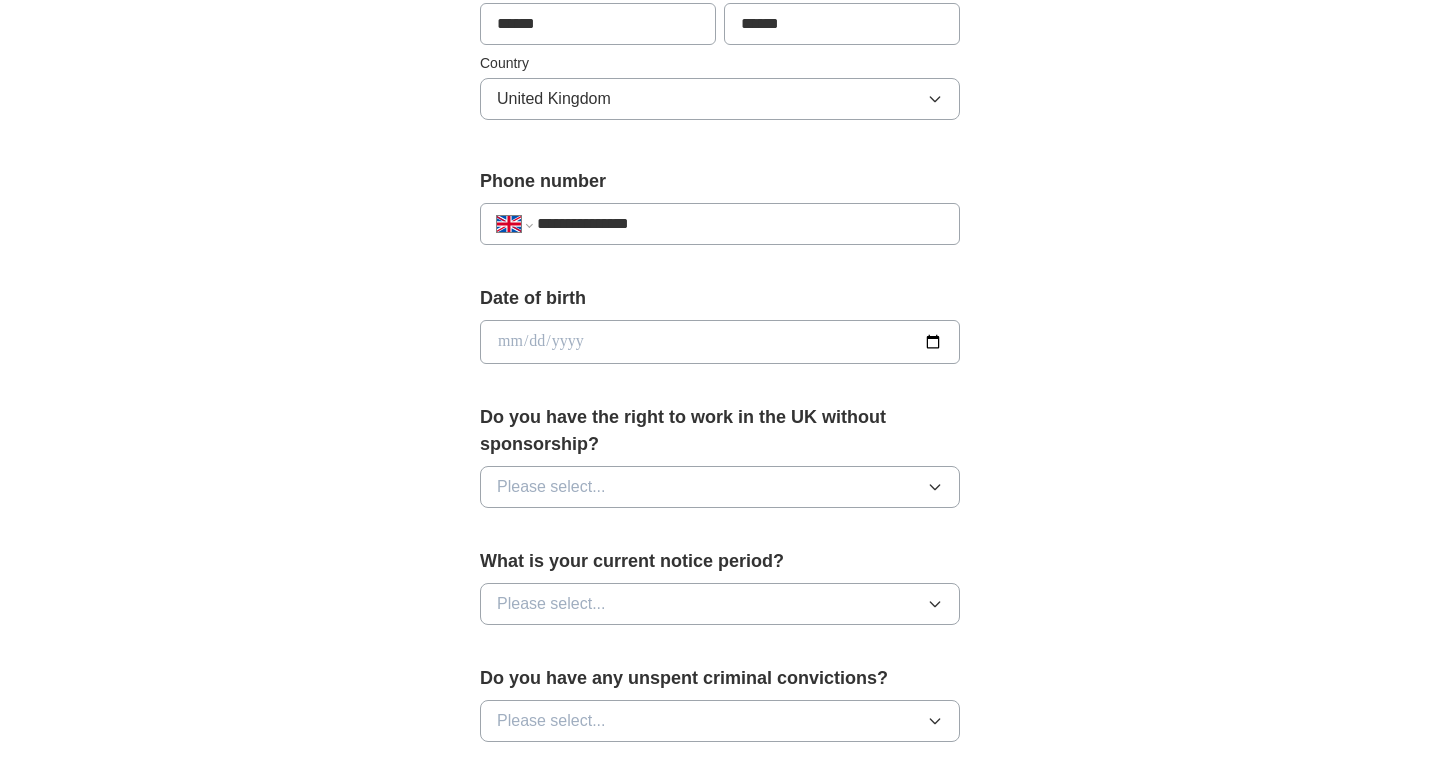 click at bounding box center [720, 342] 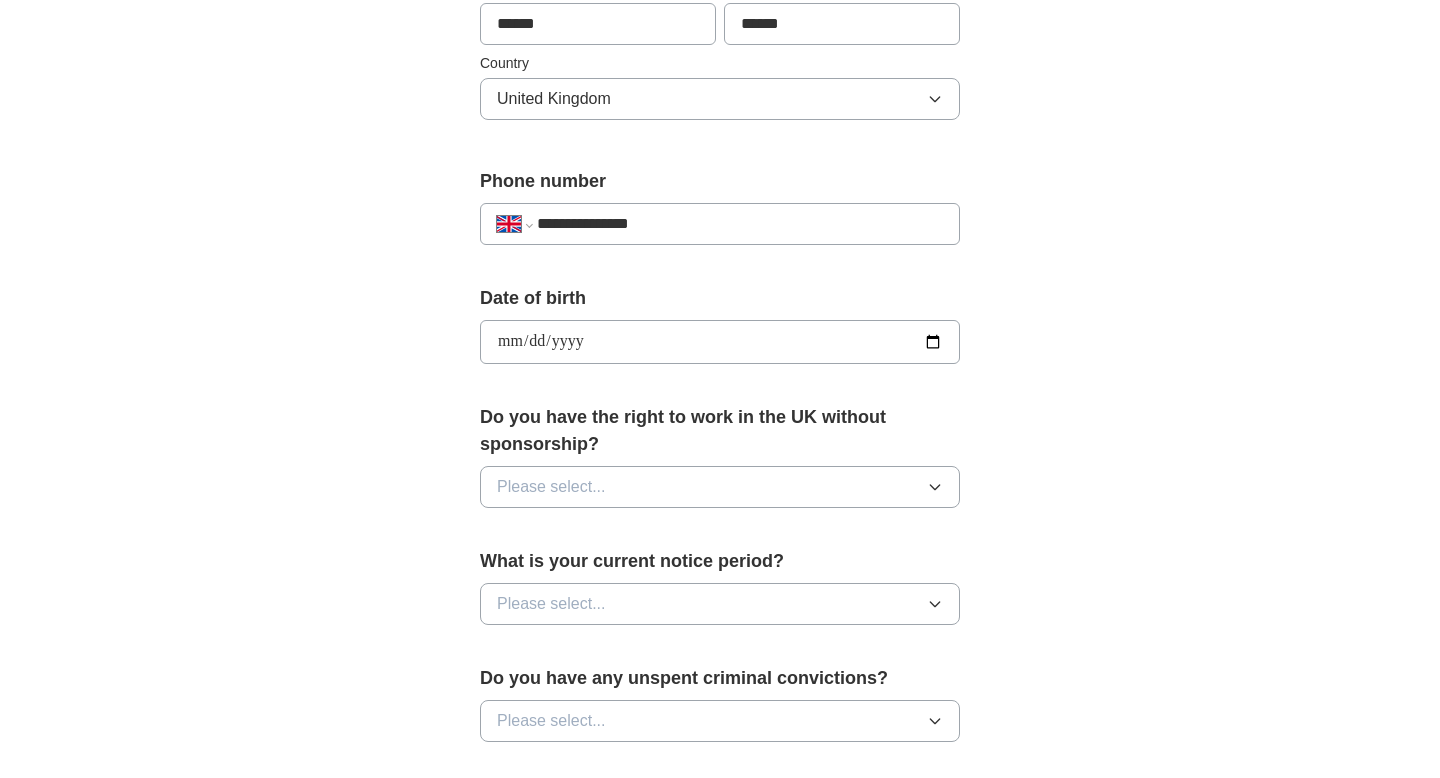 type on "**********" 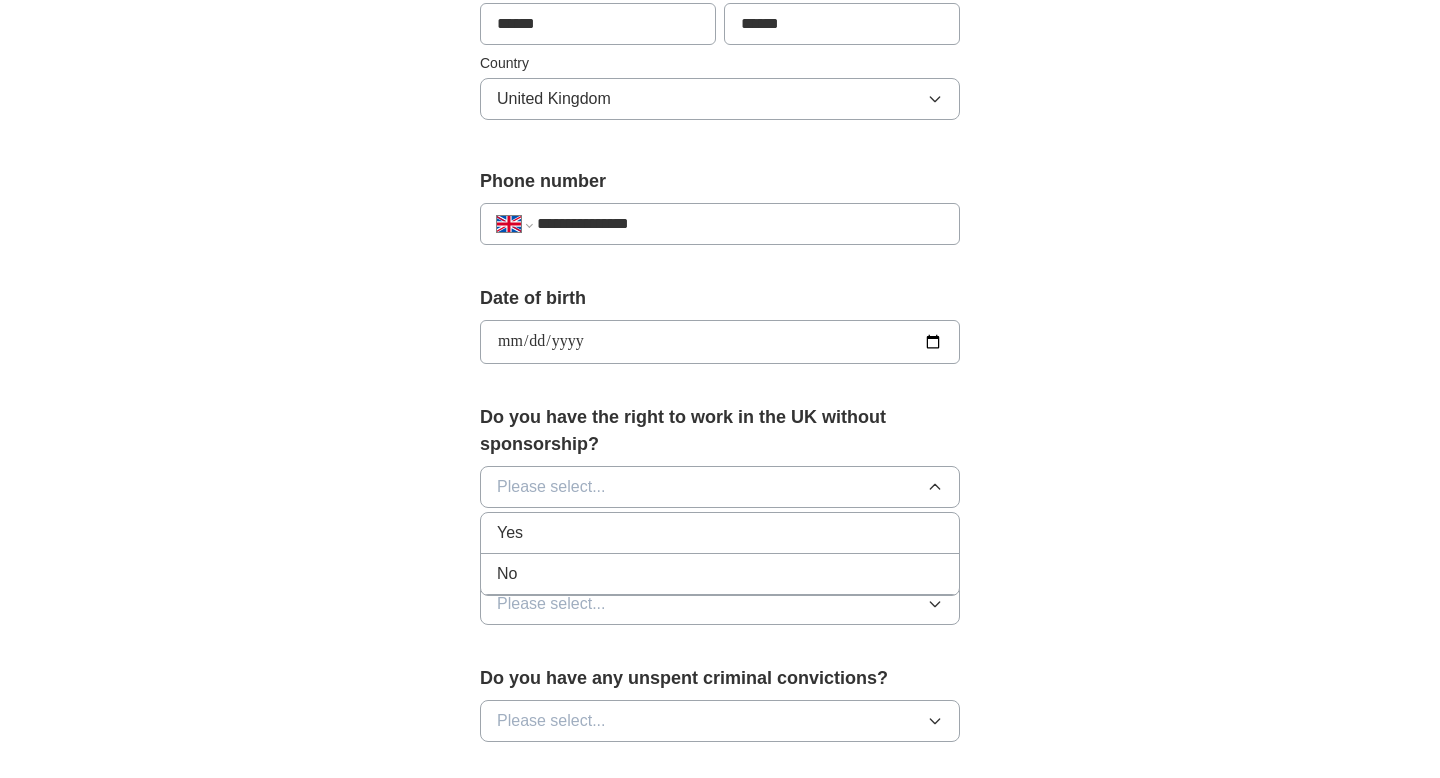 click on "Yes" at bounding box center [720, 533] 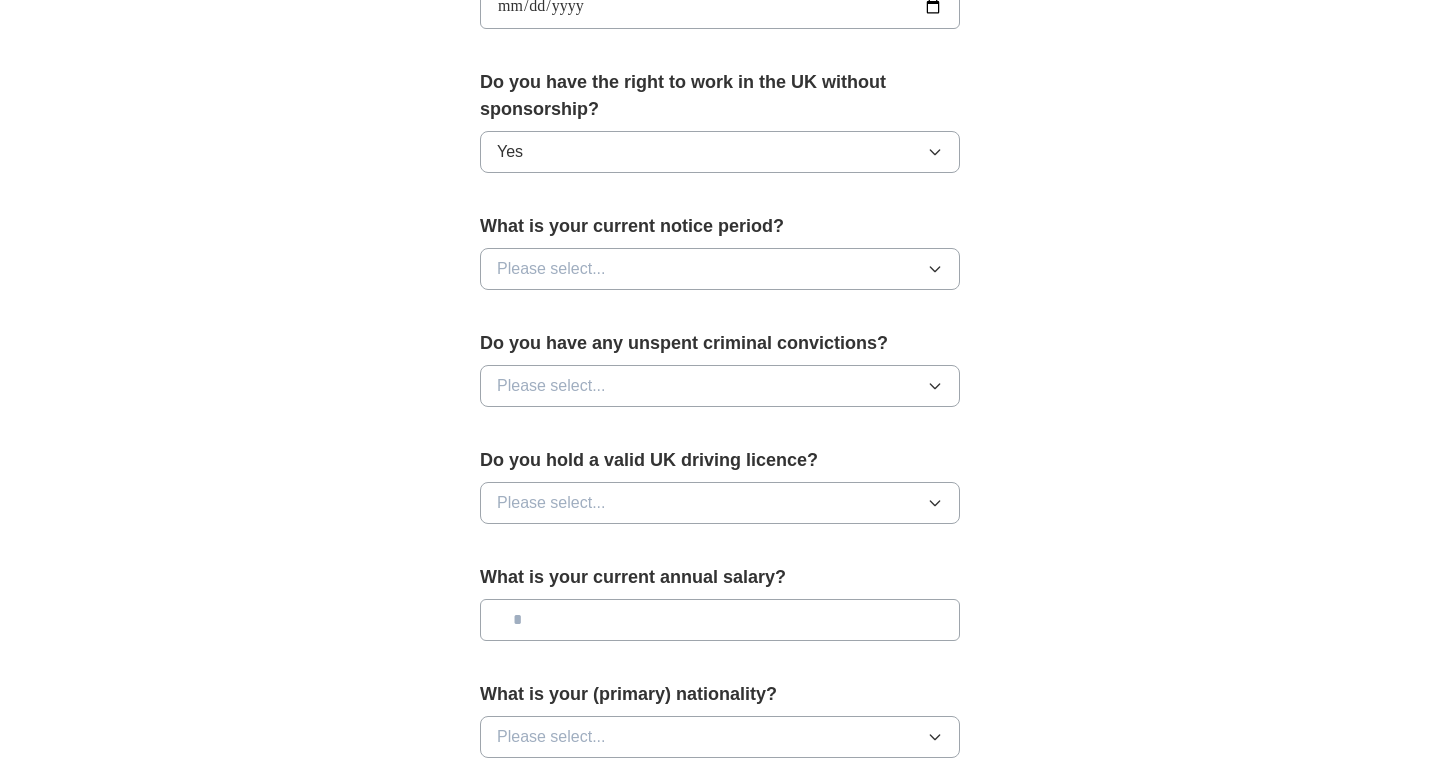 scroll, scrollTop: 904, scrollLeft: 0, axis: vertical 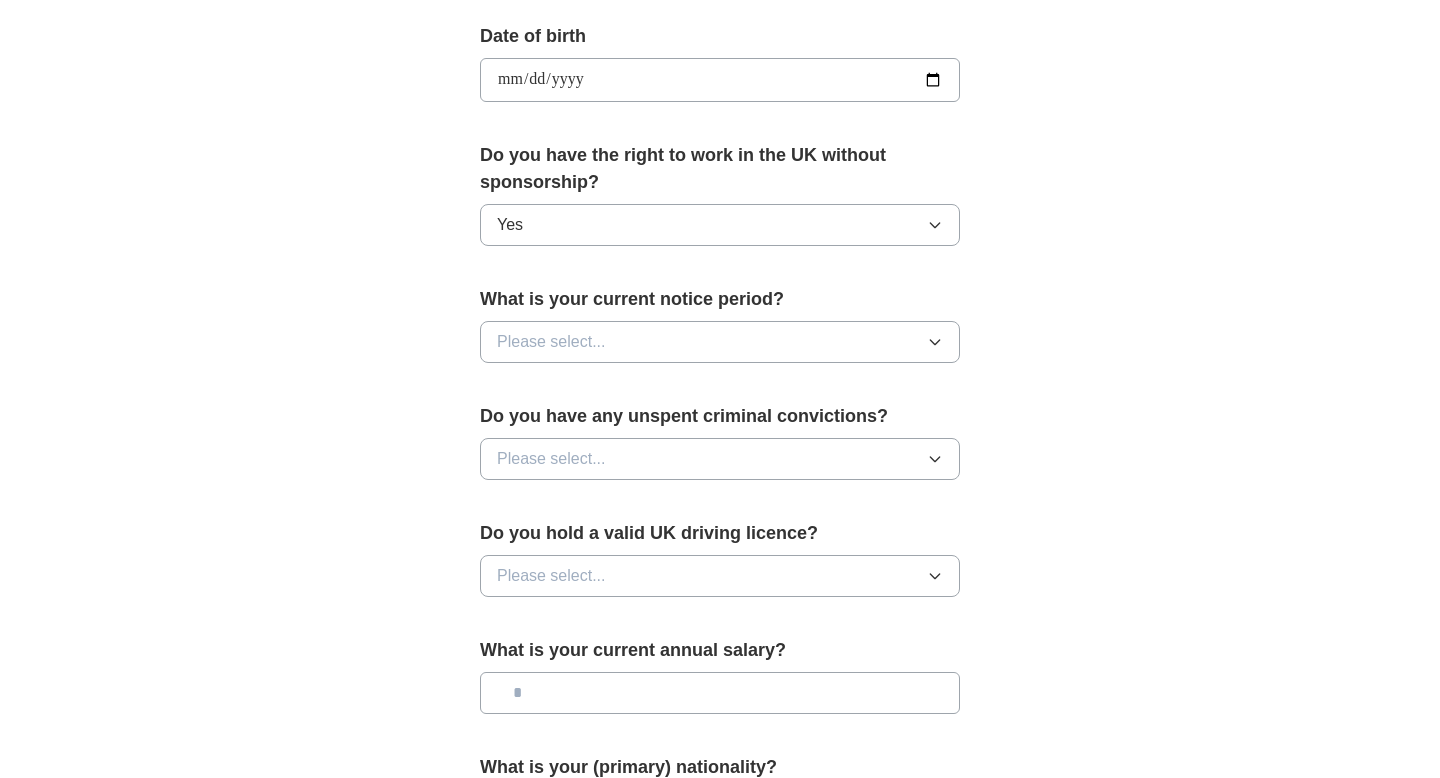 click on "Please select..." at bounding box center [720, 342] 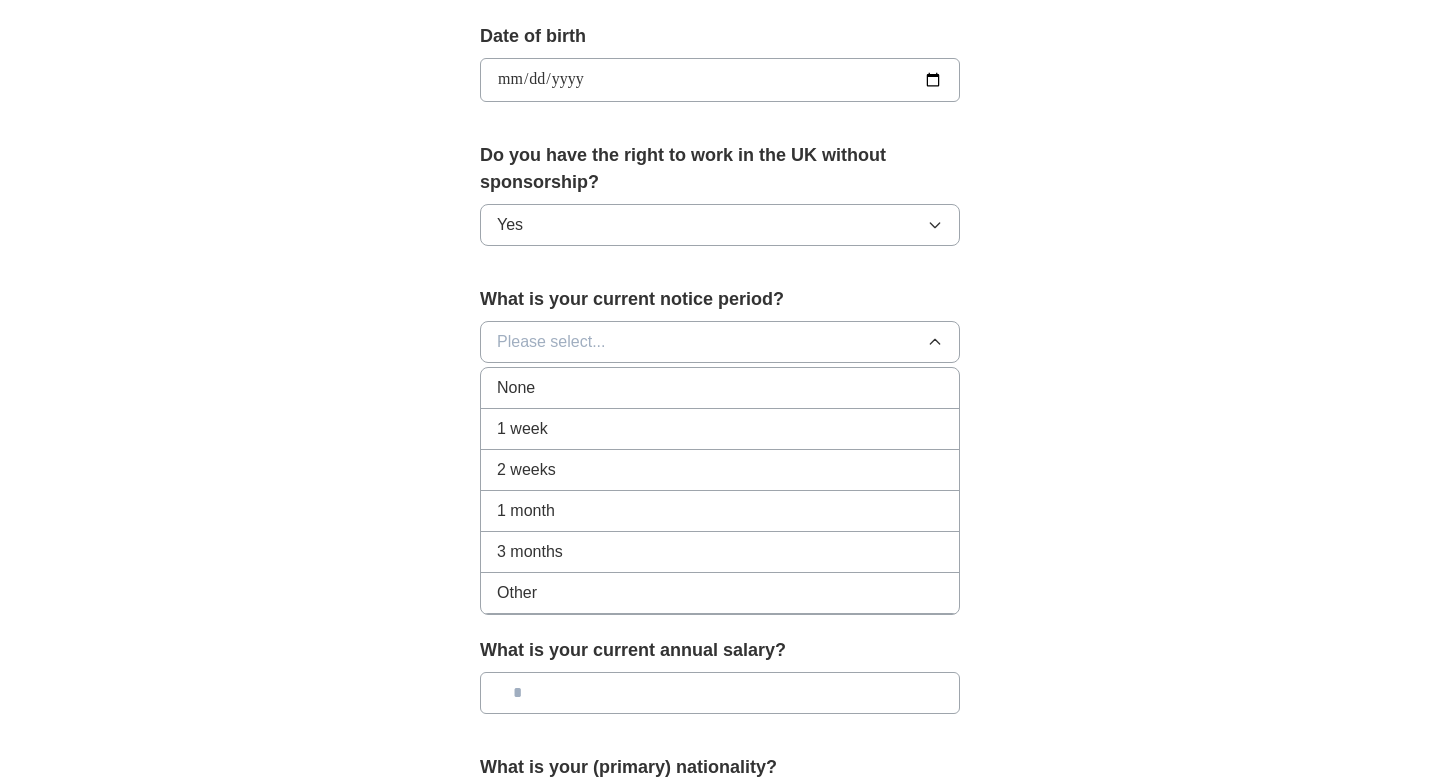 click on "None" at bounding box center [720, 388] 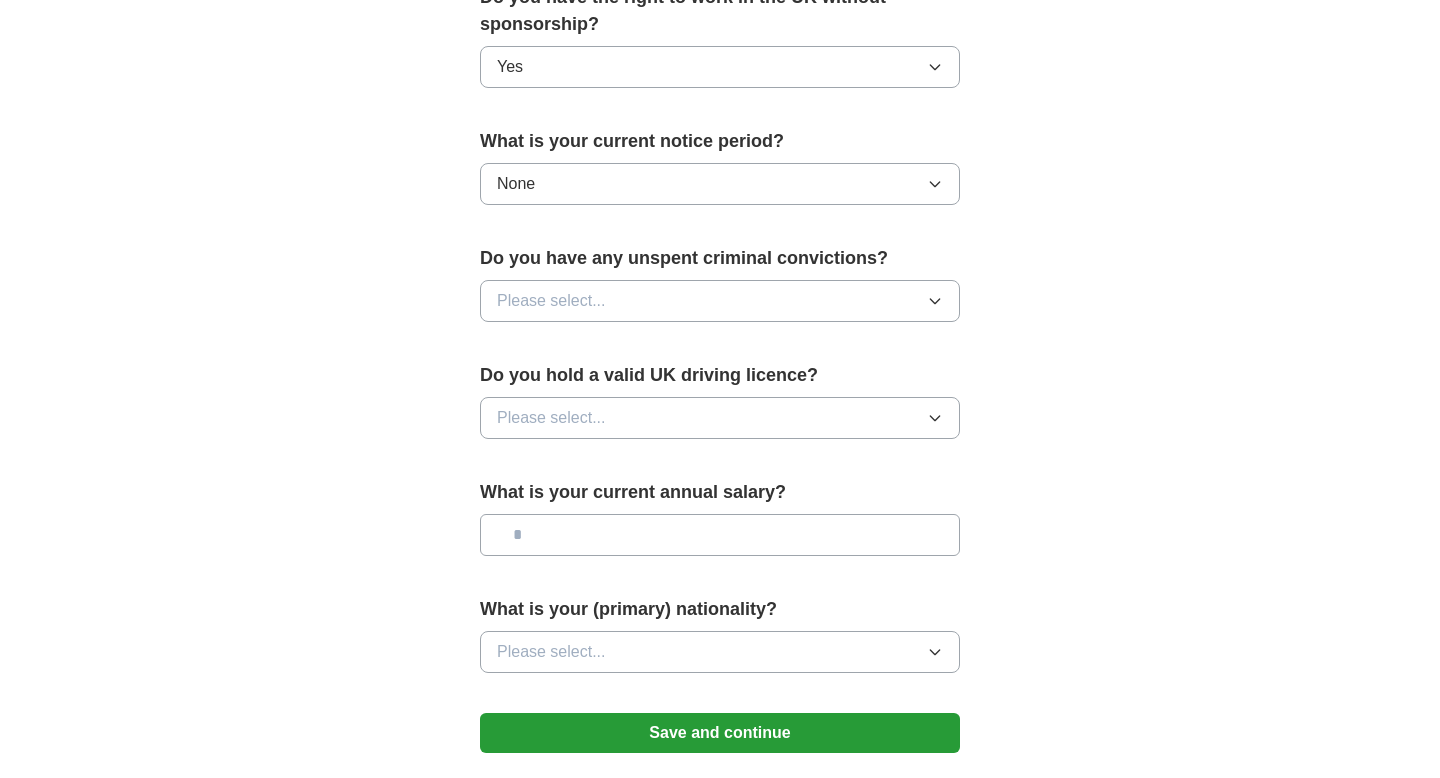 scroll, scrollTop: 1068, scrollLeft: 0, axis: vertical 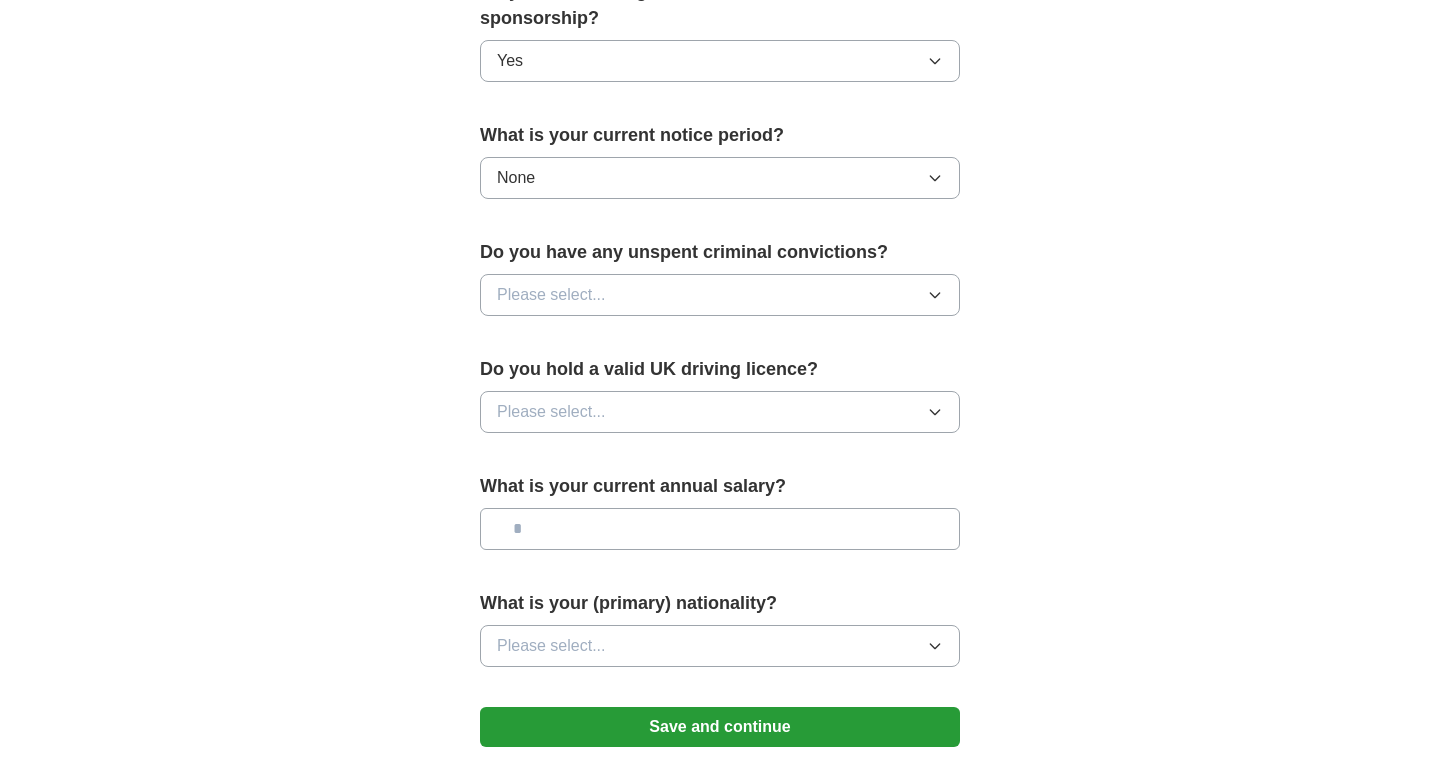 click on "Please select..." at bounding box center [720, 295] 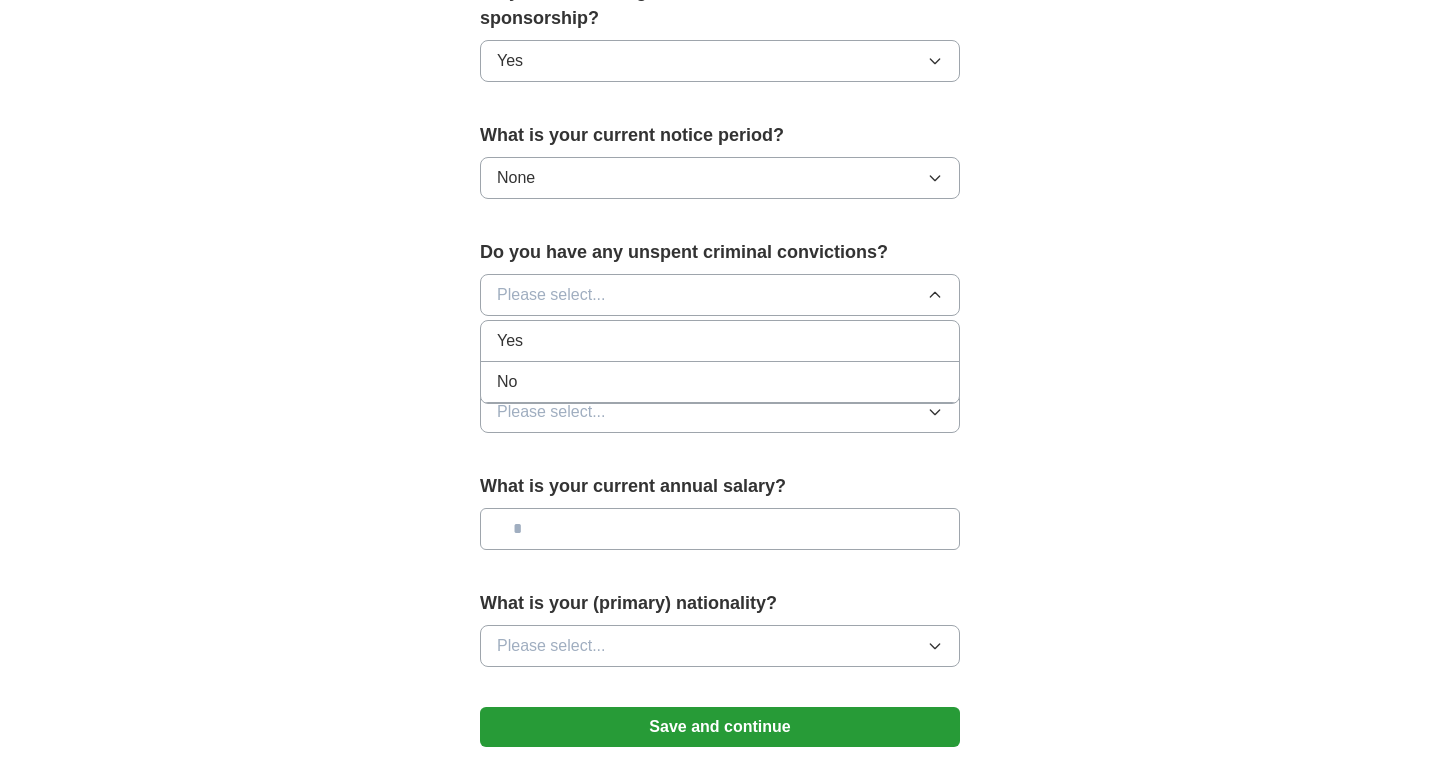 click on "No" at bounding box center (720, 382) 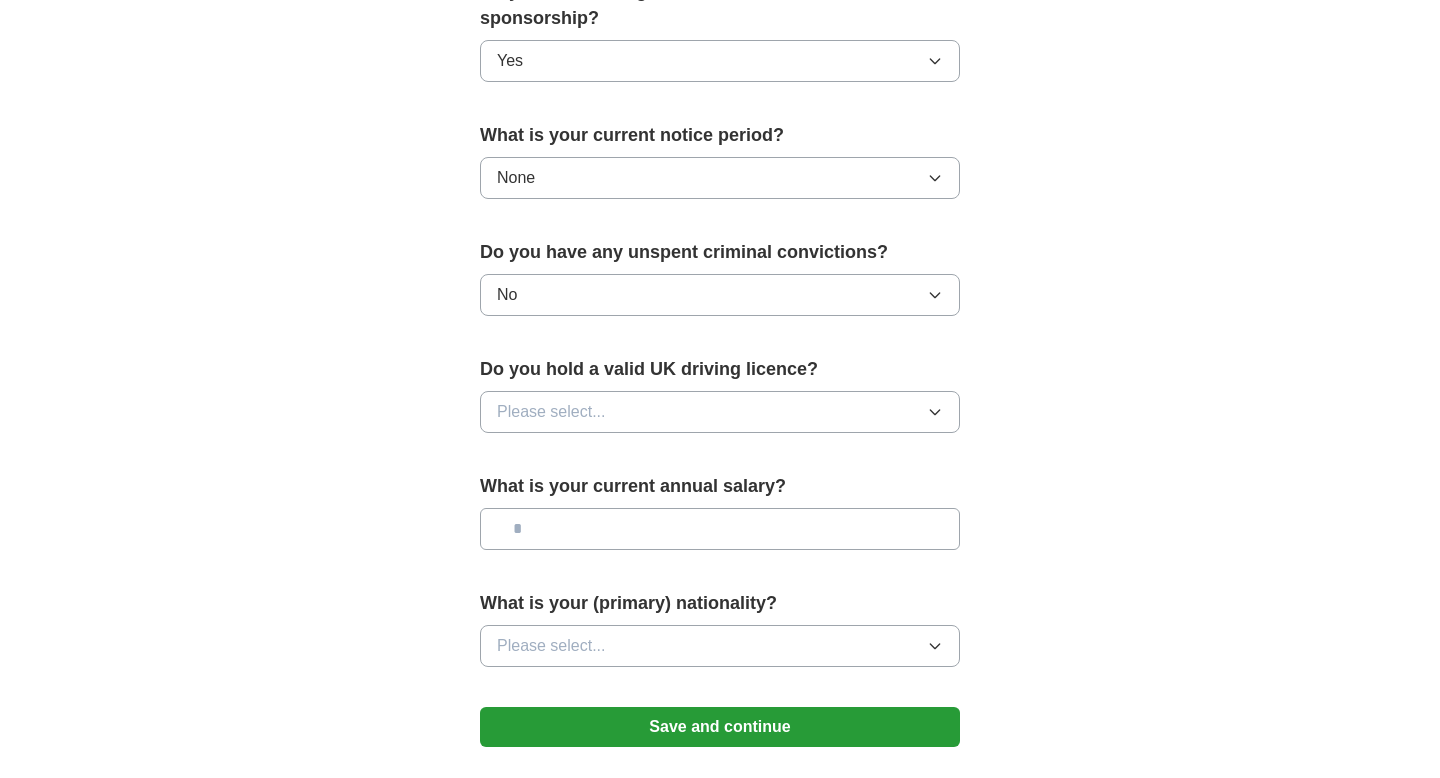 click on "Please select..." at bounding box center [720, 412] 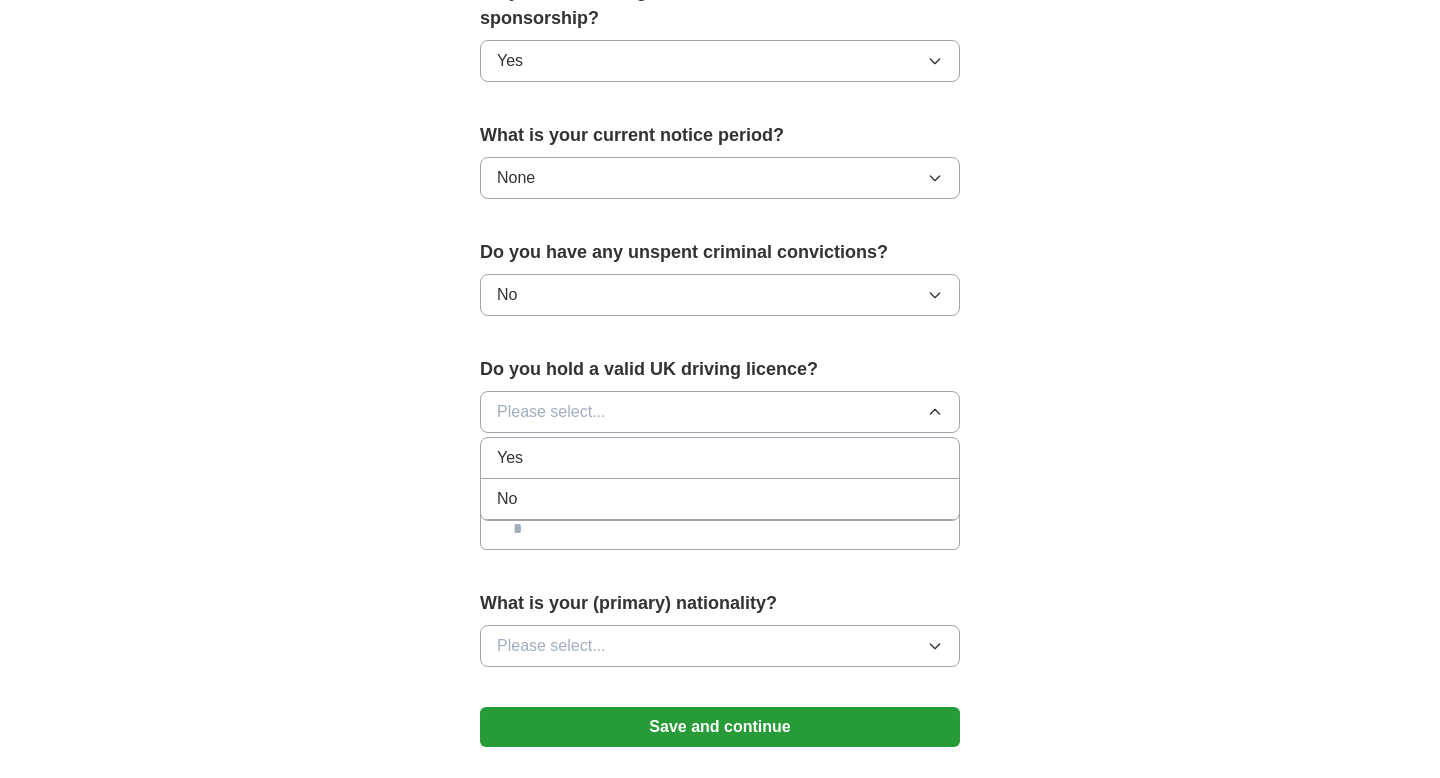 click on "No" at bounding box center (720, 499) 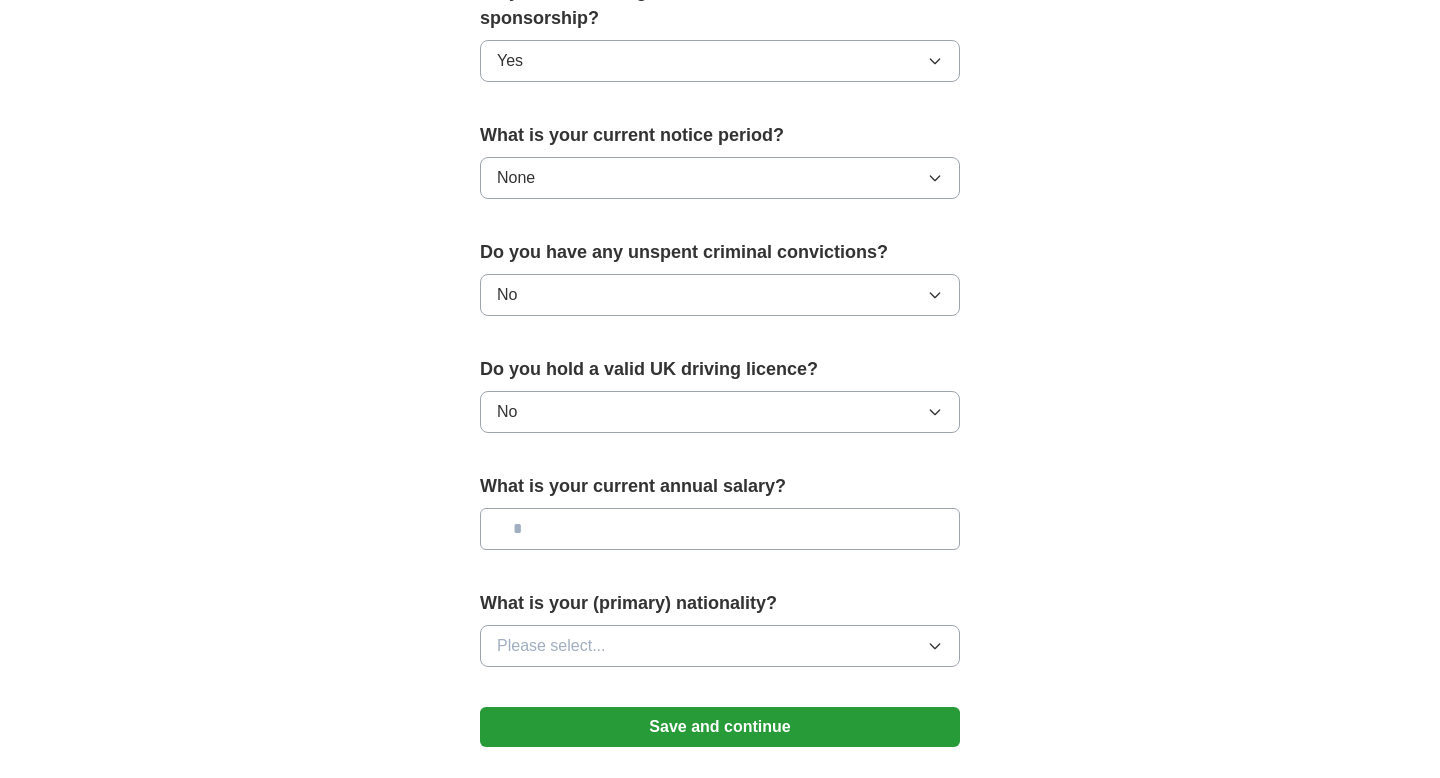 click on "**********" at bounding box center [720, -110] 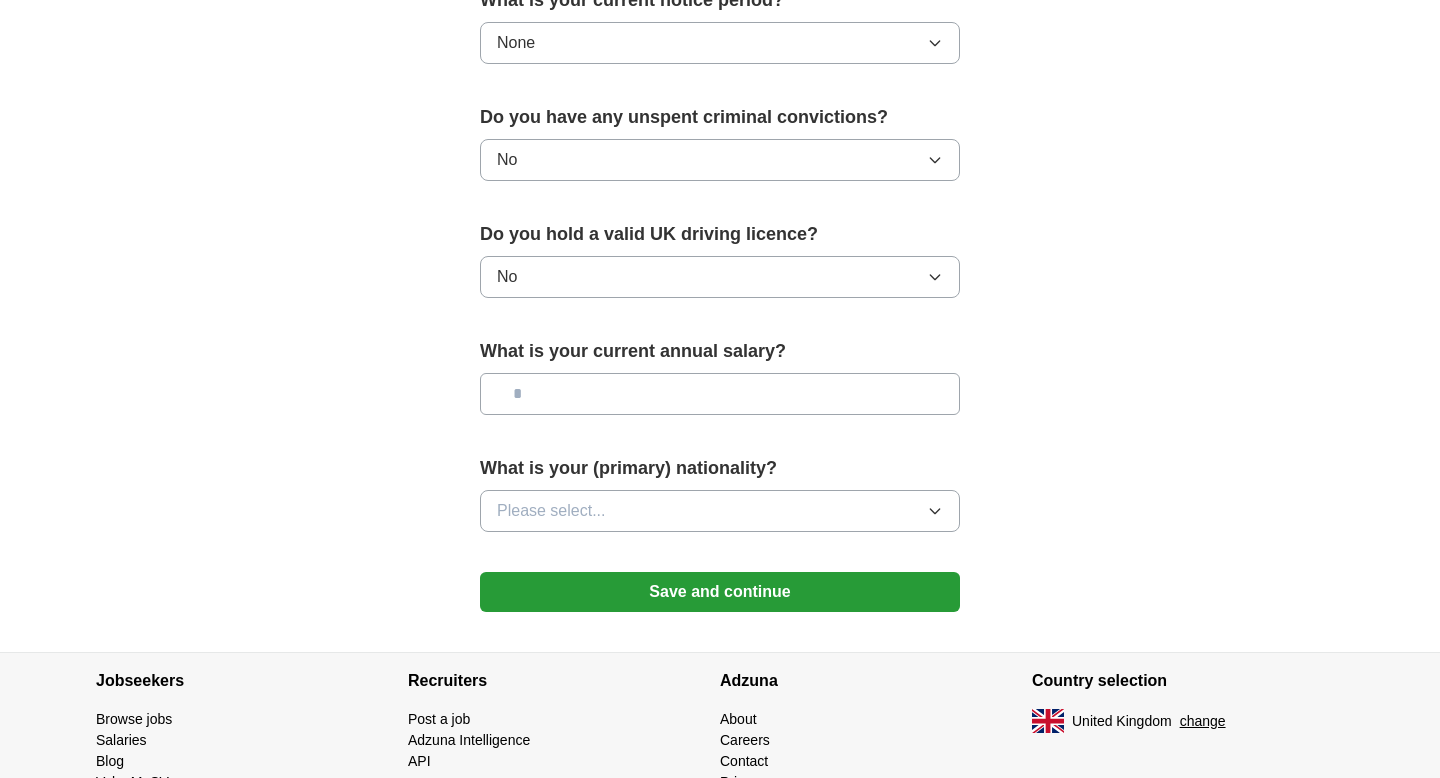 scroll, scrollTop: 1300, scrollLeft: 0, axis: vertical 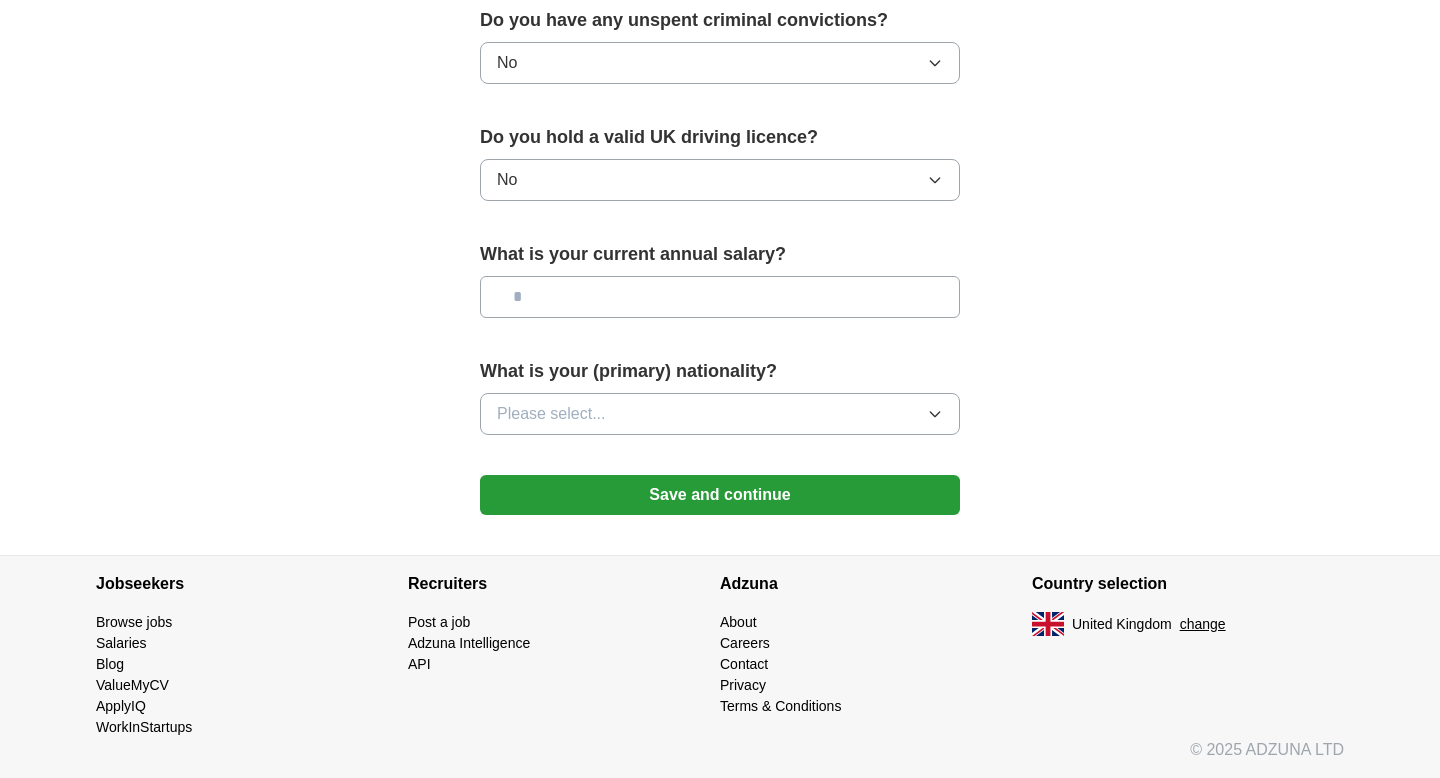 click at bounding box center (720, 297) 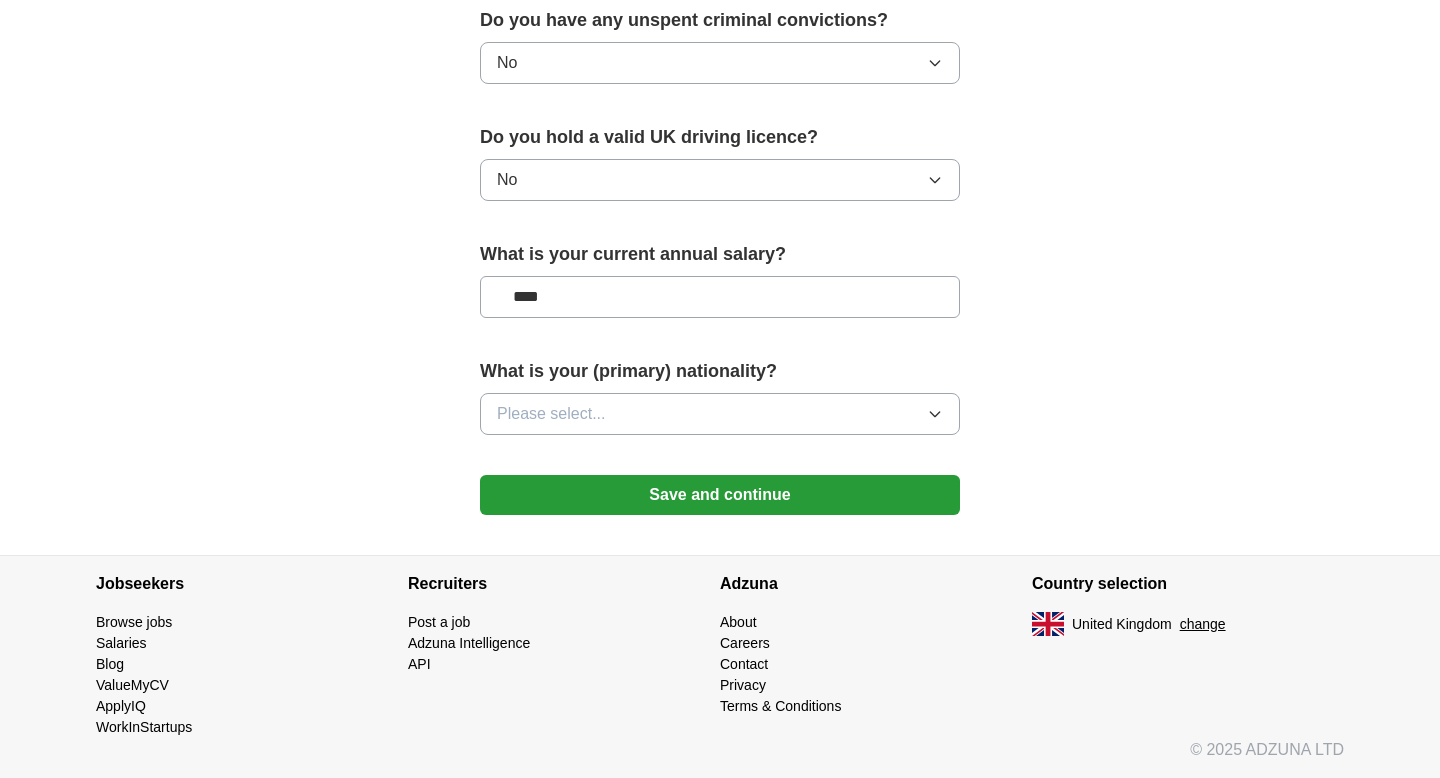type on "****" 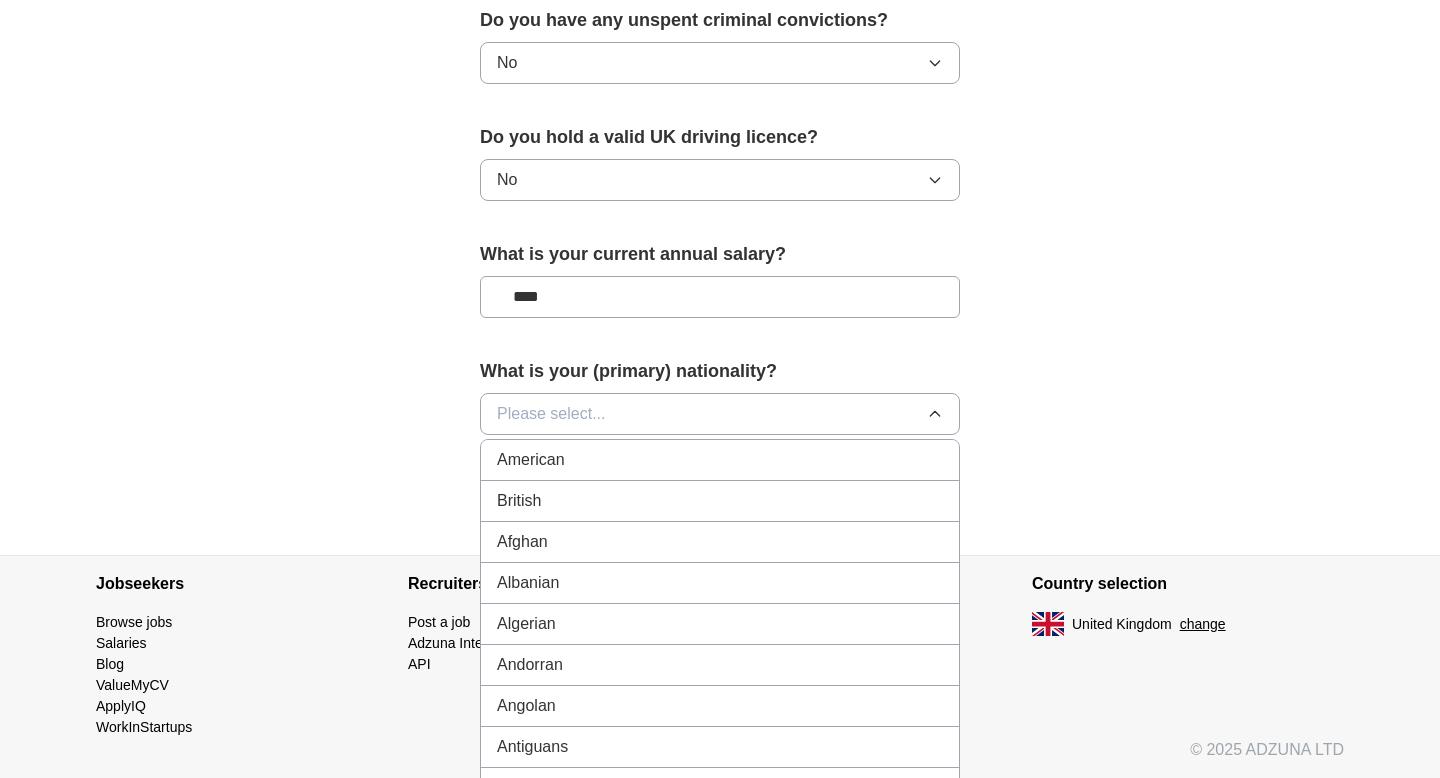 type 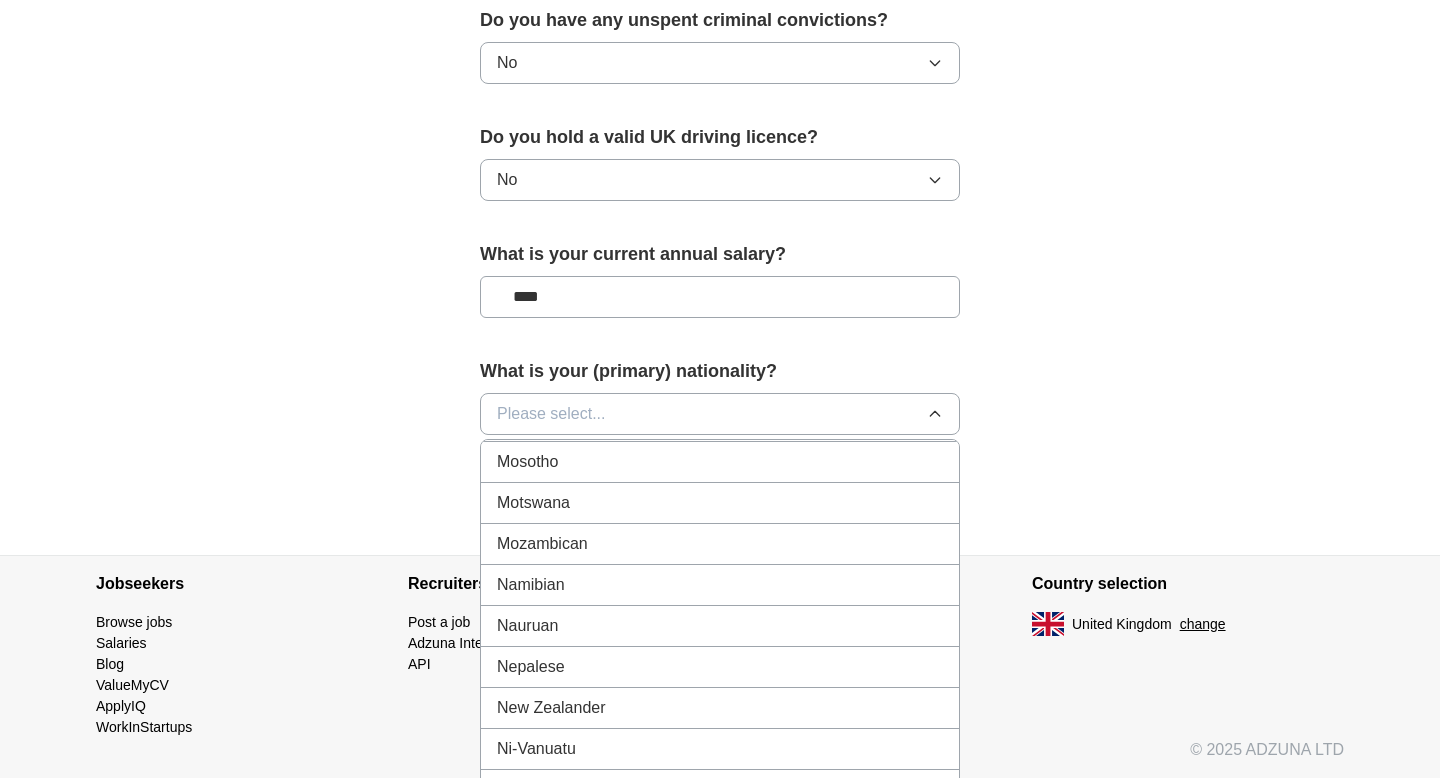 scroll, scrollTop: 5274, scrollLeft: 0, axis: vertical 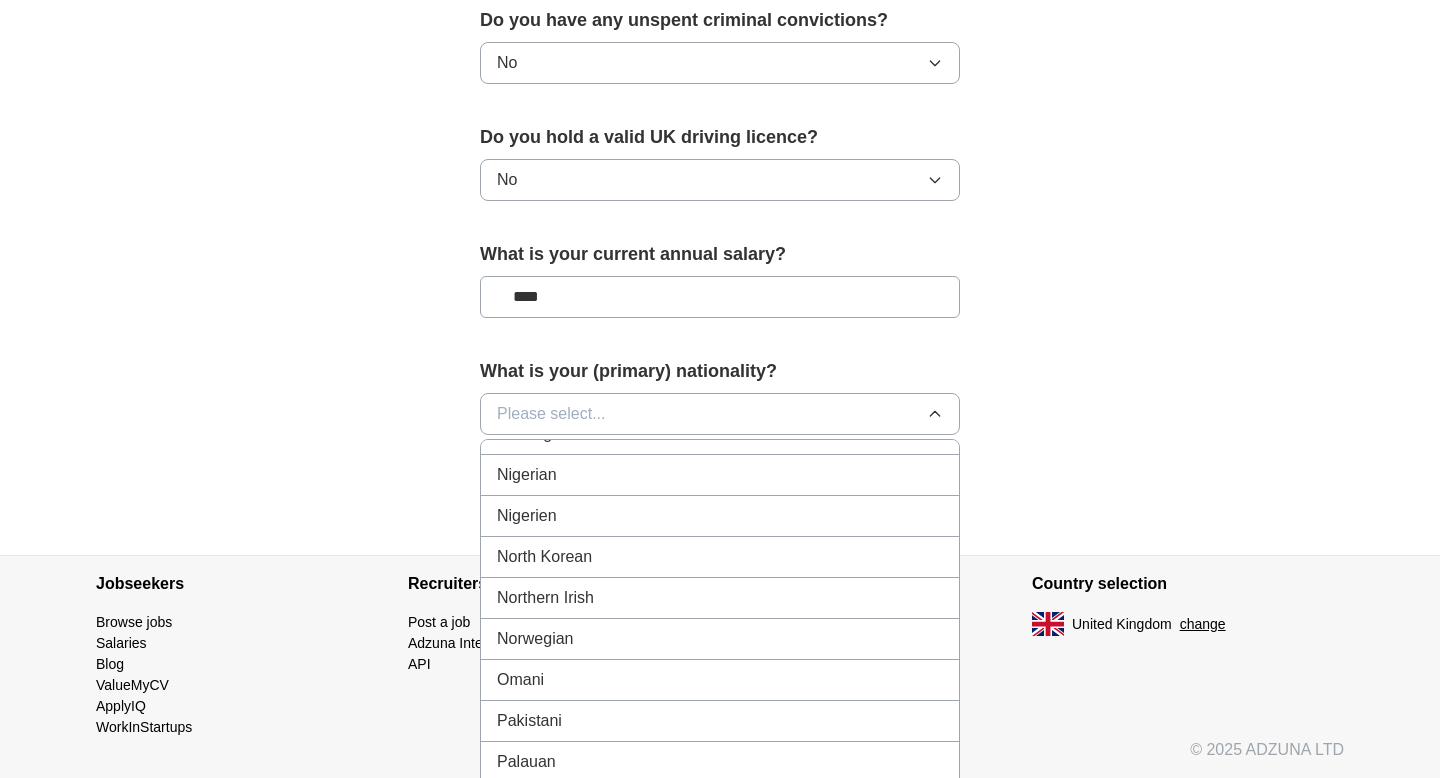 click on "Pakistani" at bounding box center (720, 721) 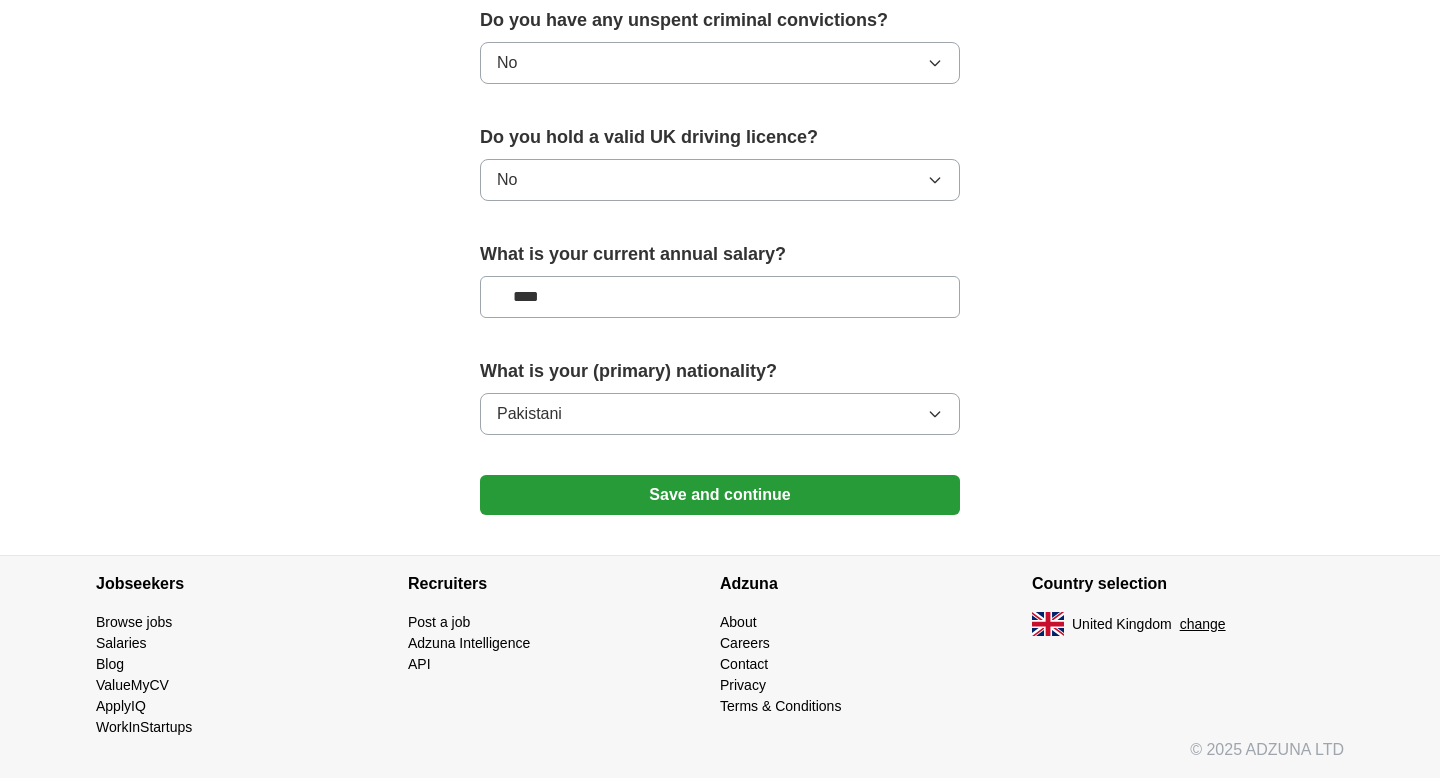 click on "Save and continue" at bounding box center (720, 495) 